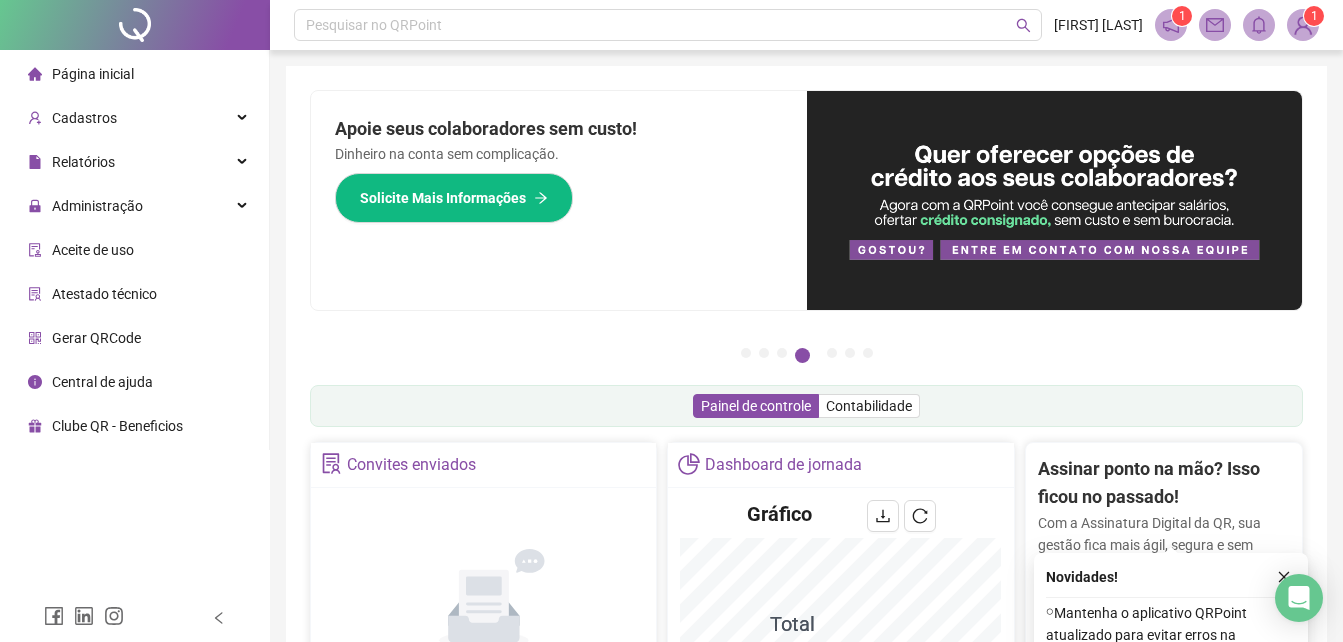 scroll, scrollTop: 500, scrollLeft: 0, axis: vertical 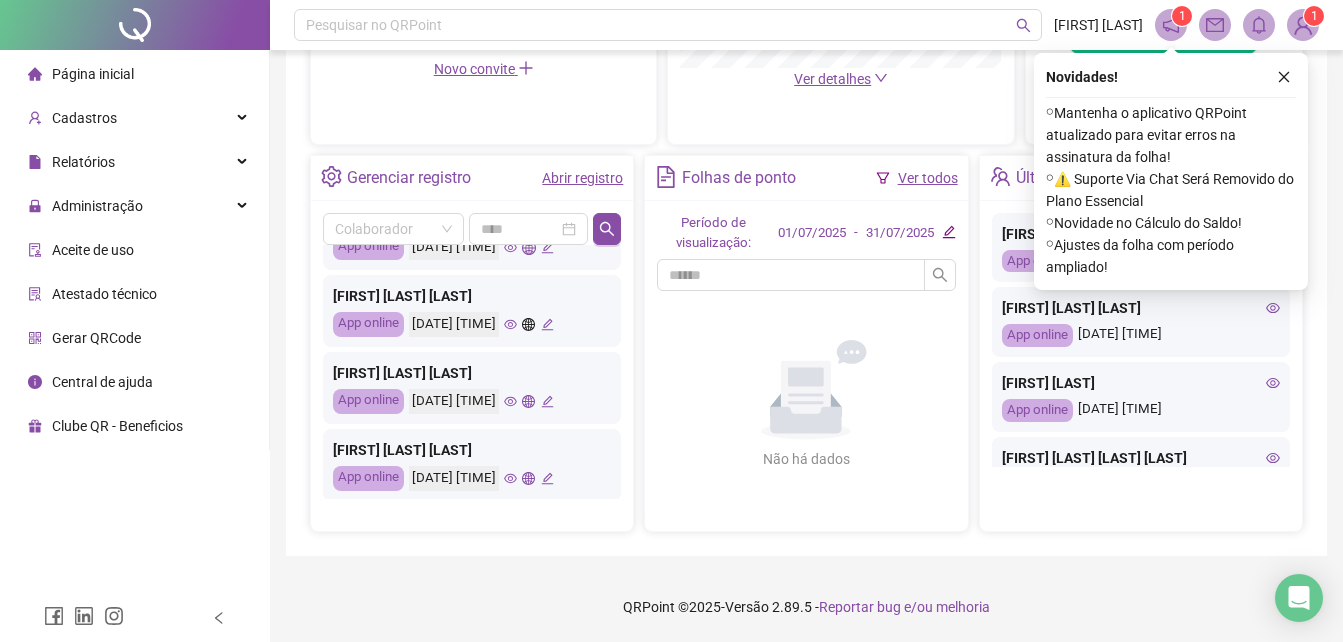 click 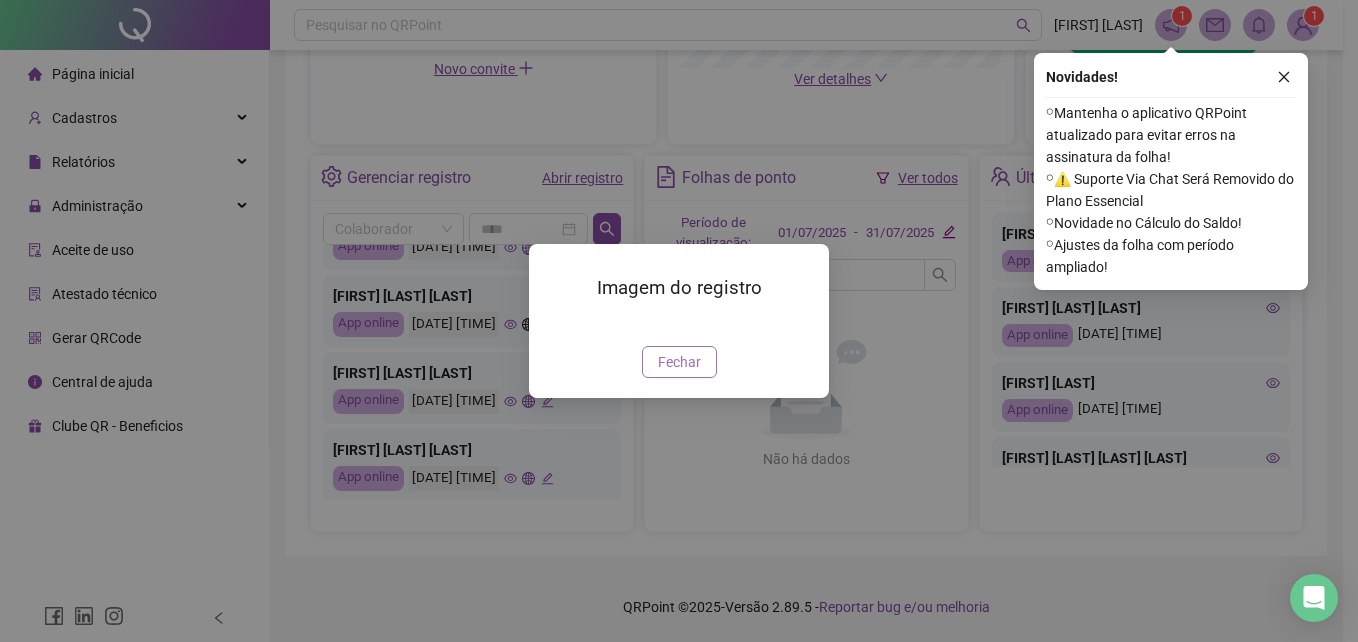 click on "Fechar" at bounding box center (679, 362) 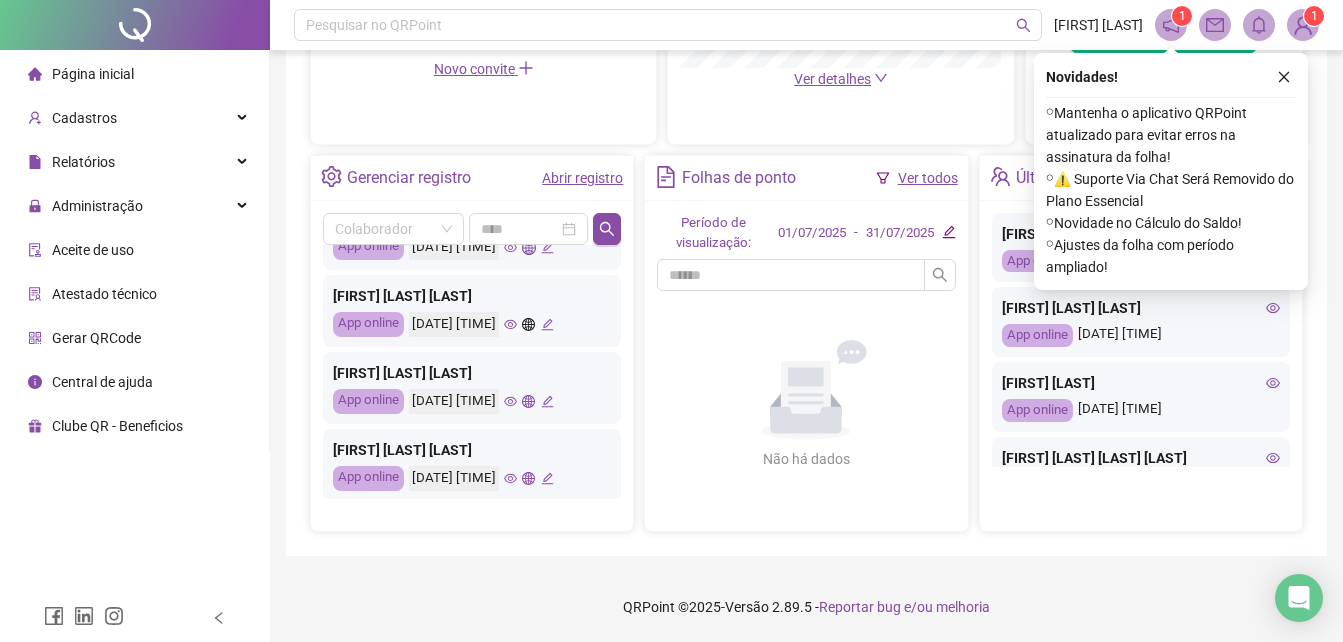 click 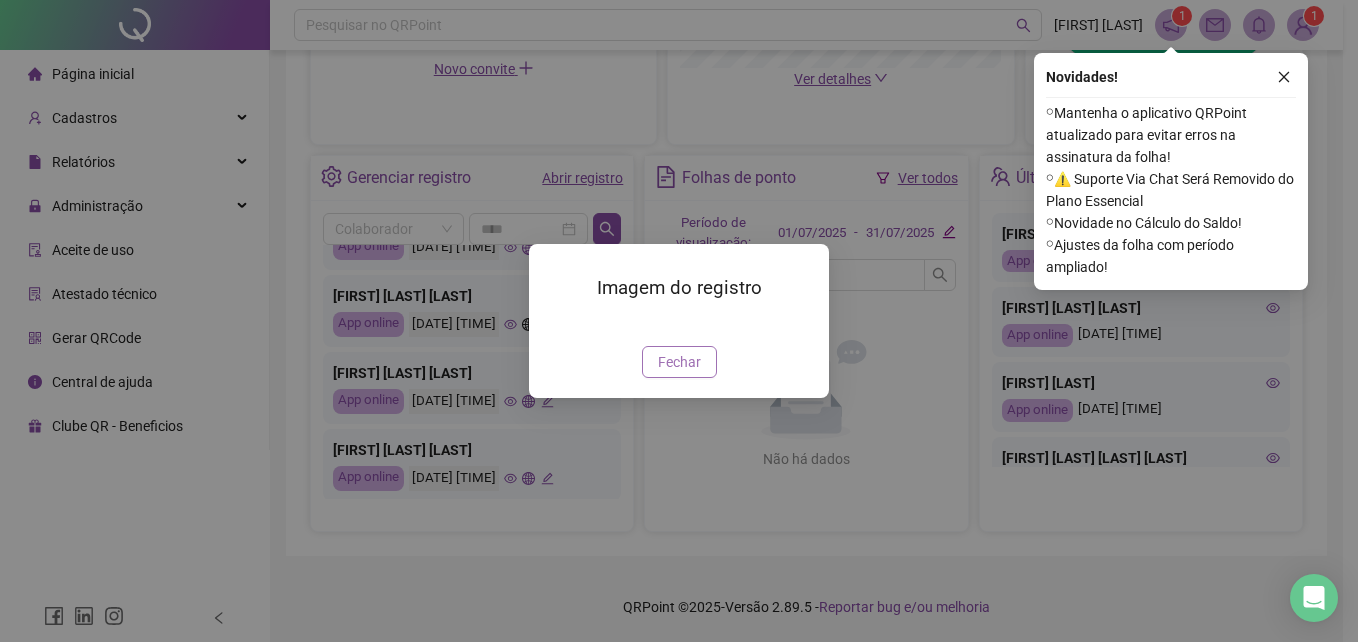 click on "Fechar" at bounding box center [679, 362] 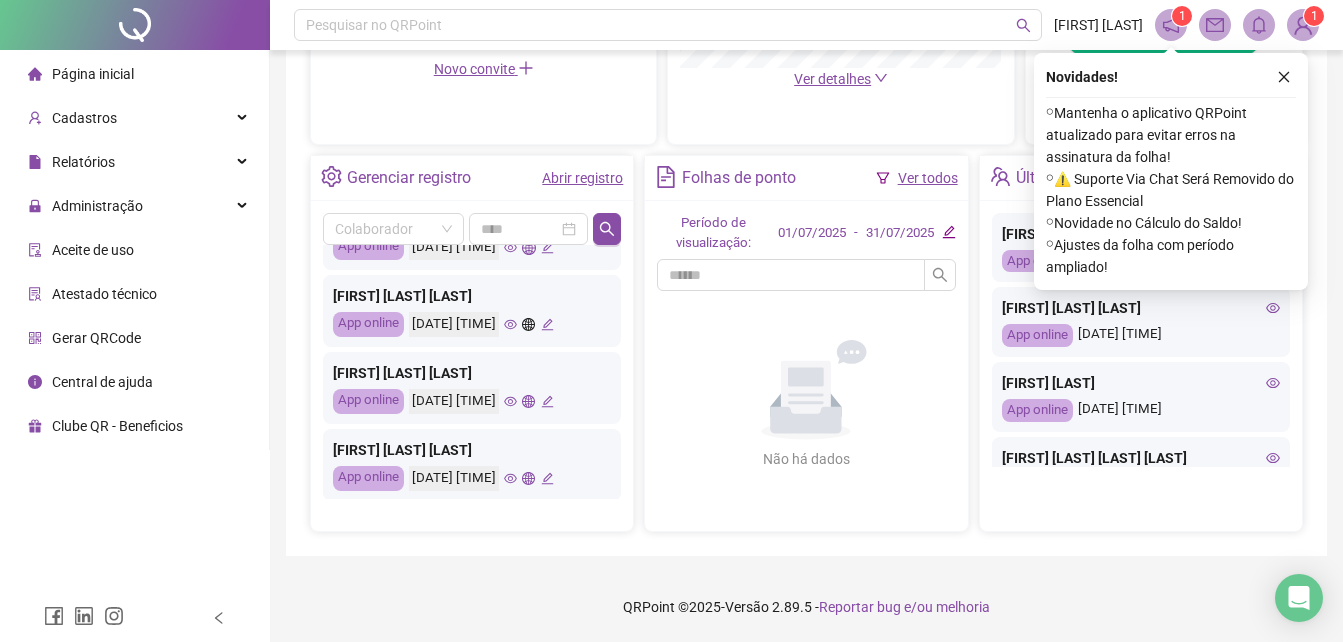 click 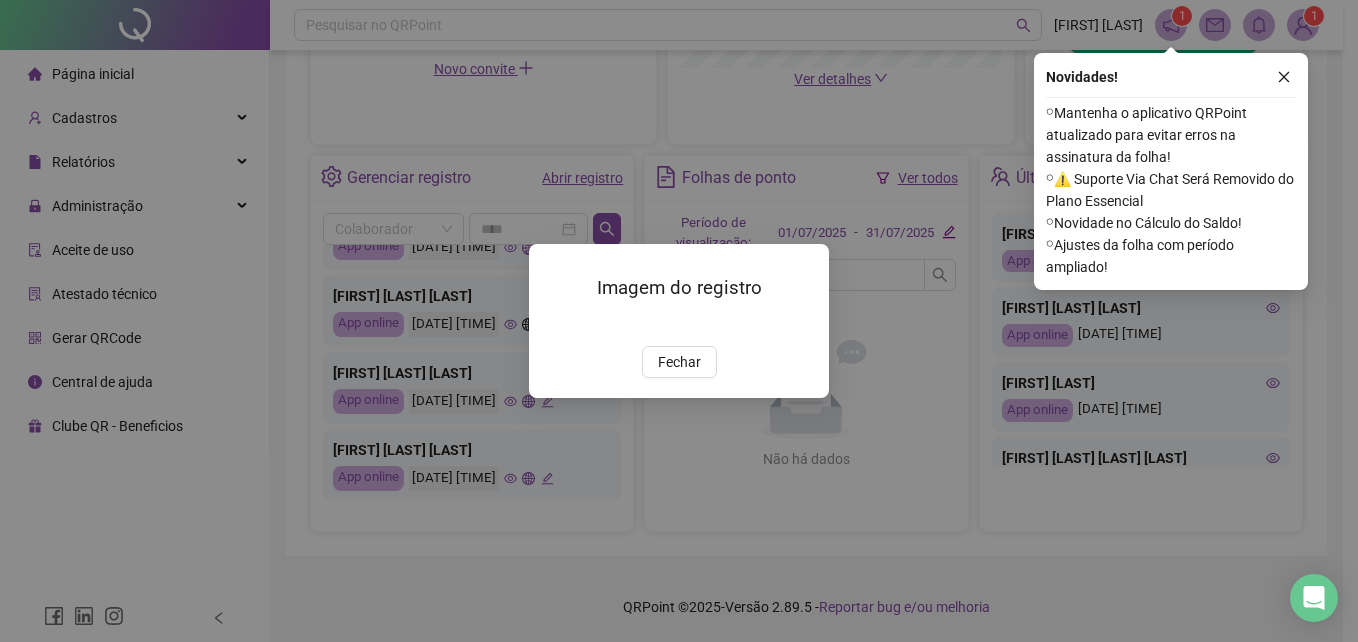 click on "Imagem do registro Fechar" at bounding box center [679, 320] 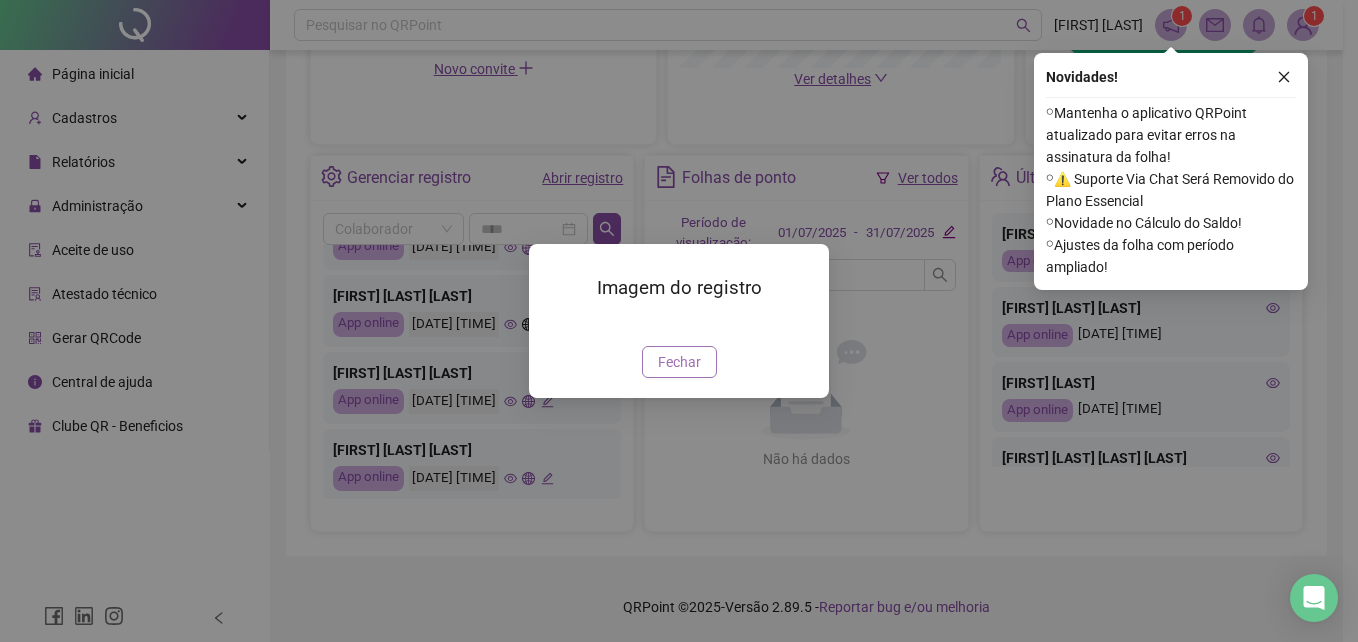 click on "Fechar" at bounding box center (679, 362) 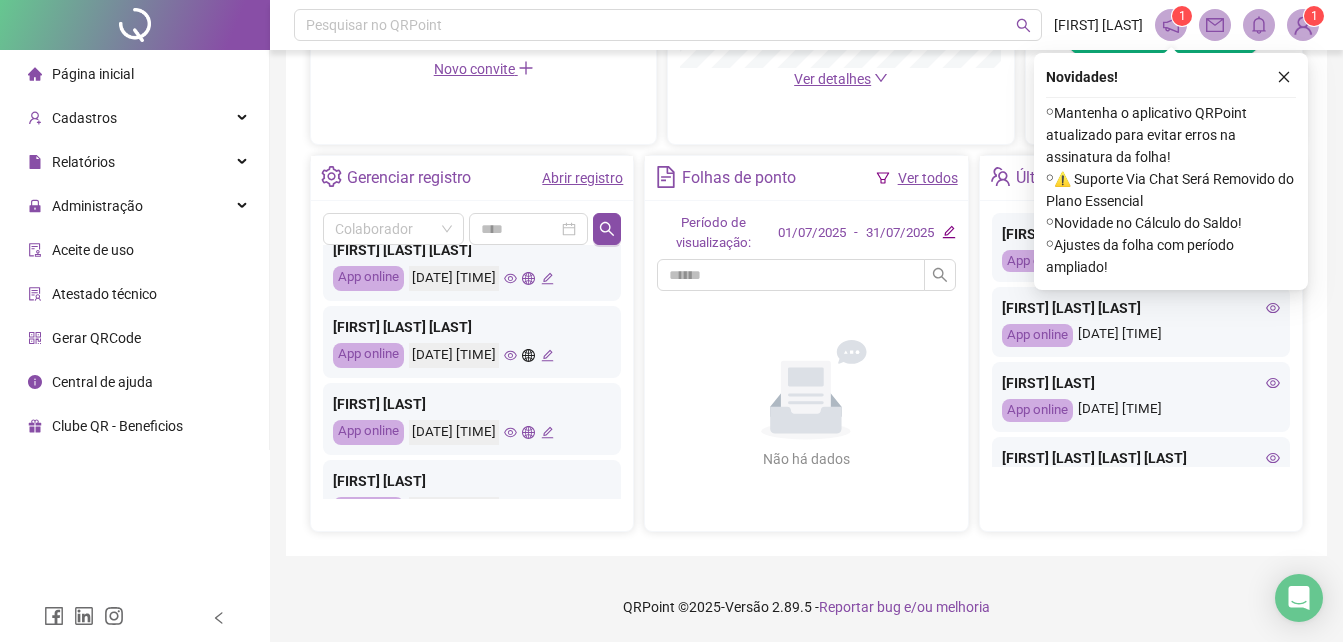scroll, scrollTop: 800, scrollLeft: 0, axis: vertical 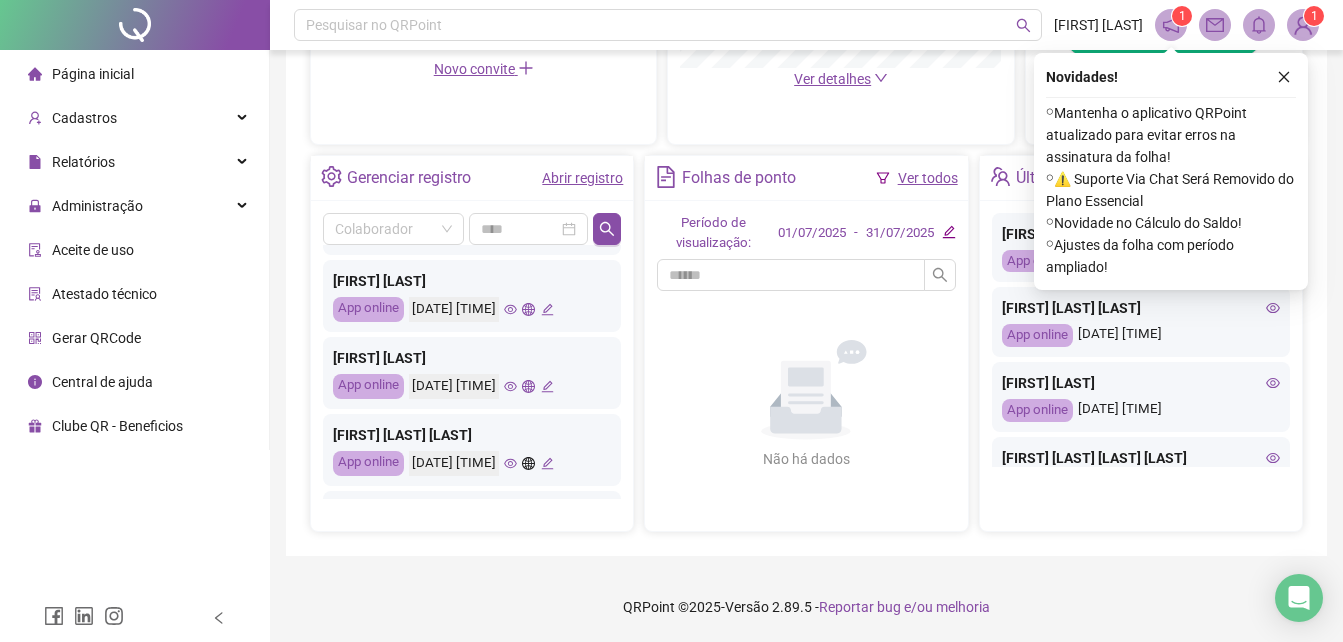 click on "[FIRST] [LAST] online [DATE] [TIME]" at bounding box center [472, 373] 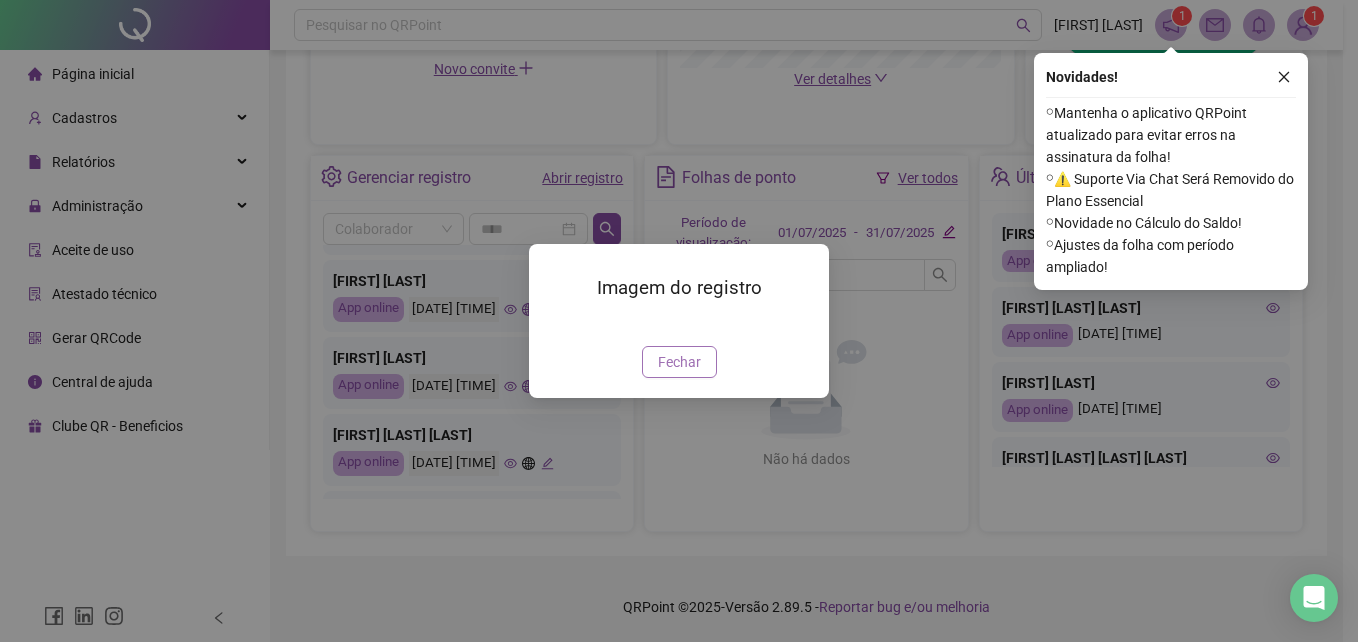 click on "Fechar" at bounding box center (679, 362) 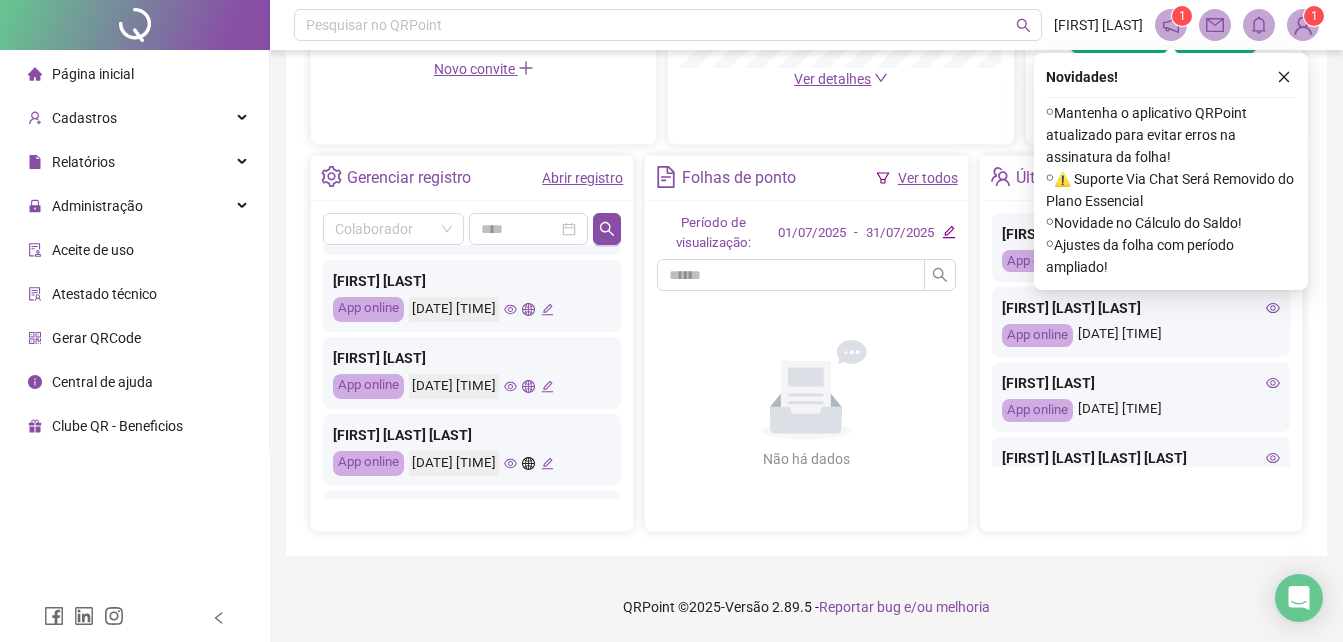 click 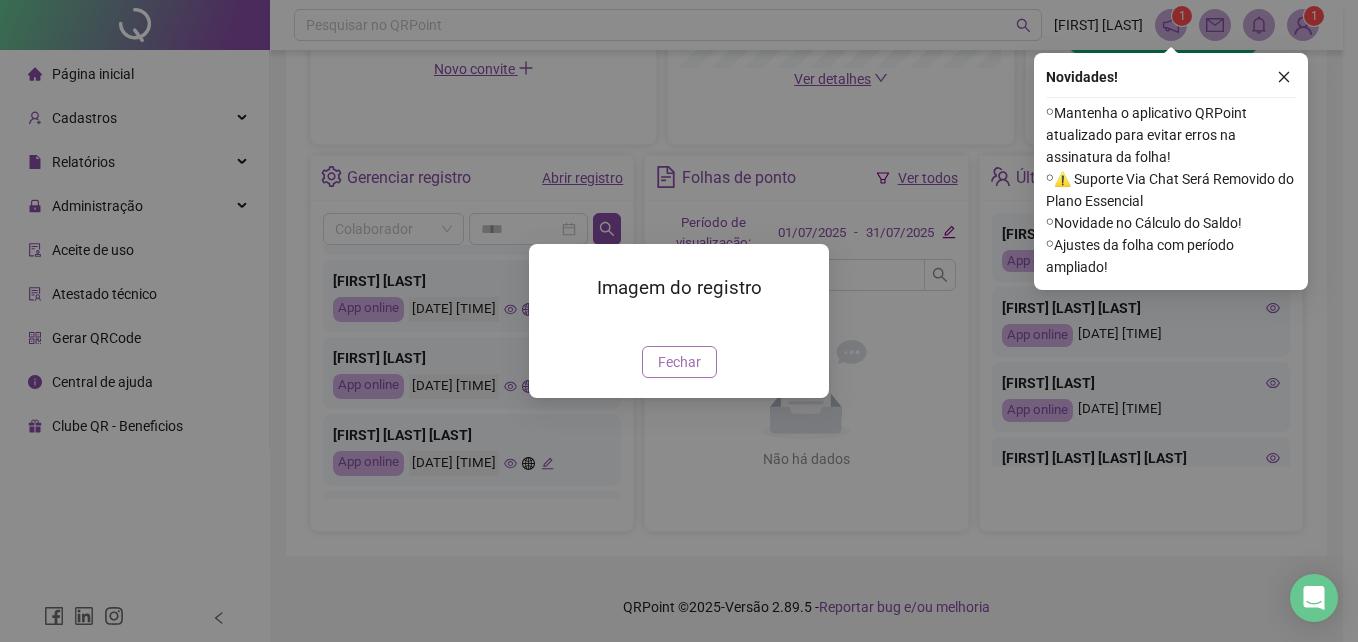 click on "Fechar" at bounding box center [679, 362] 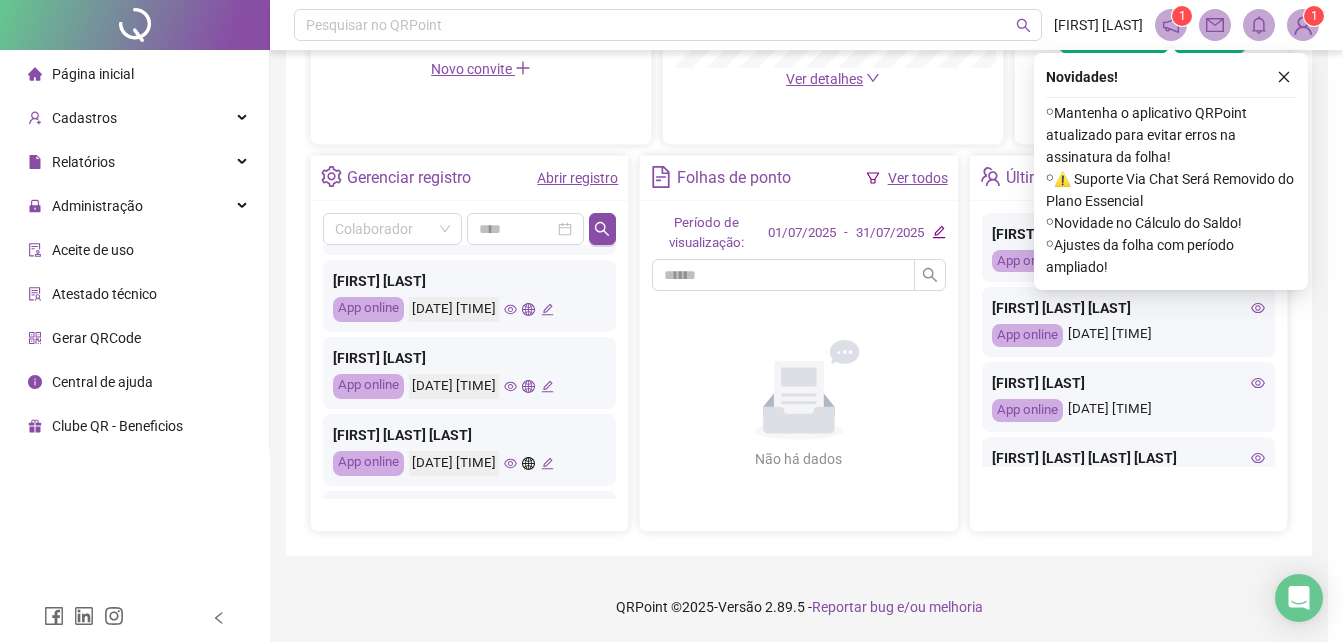 scroll, scrollTop: 941, scrollLeft: 0, axis: vertical 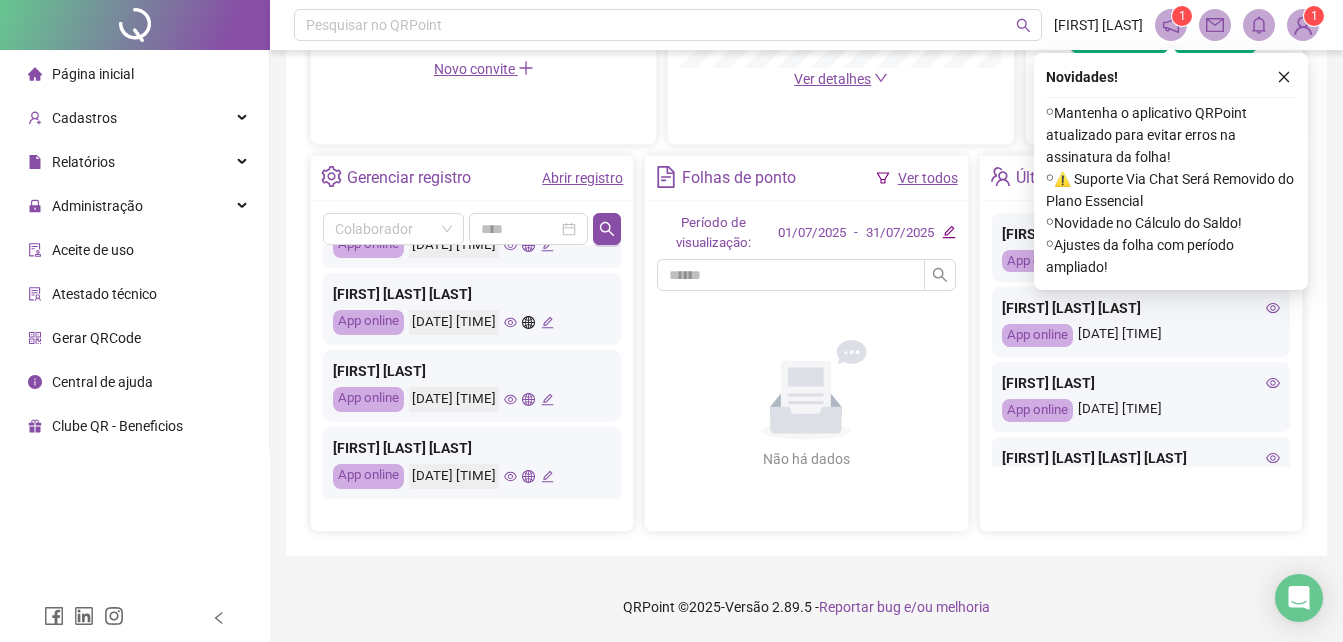 click 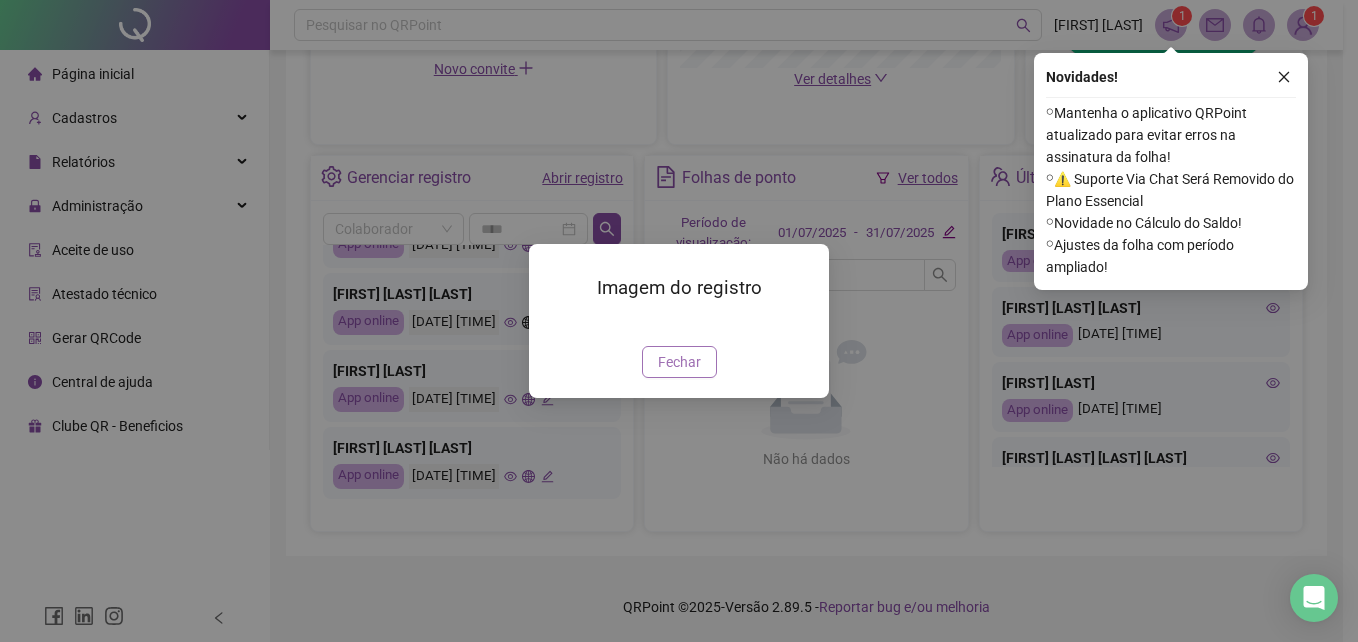 click on "Fechar" at bounding box center (679, 362) 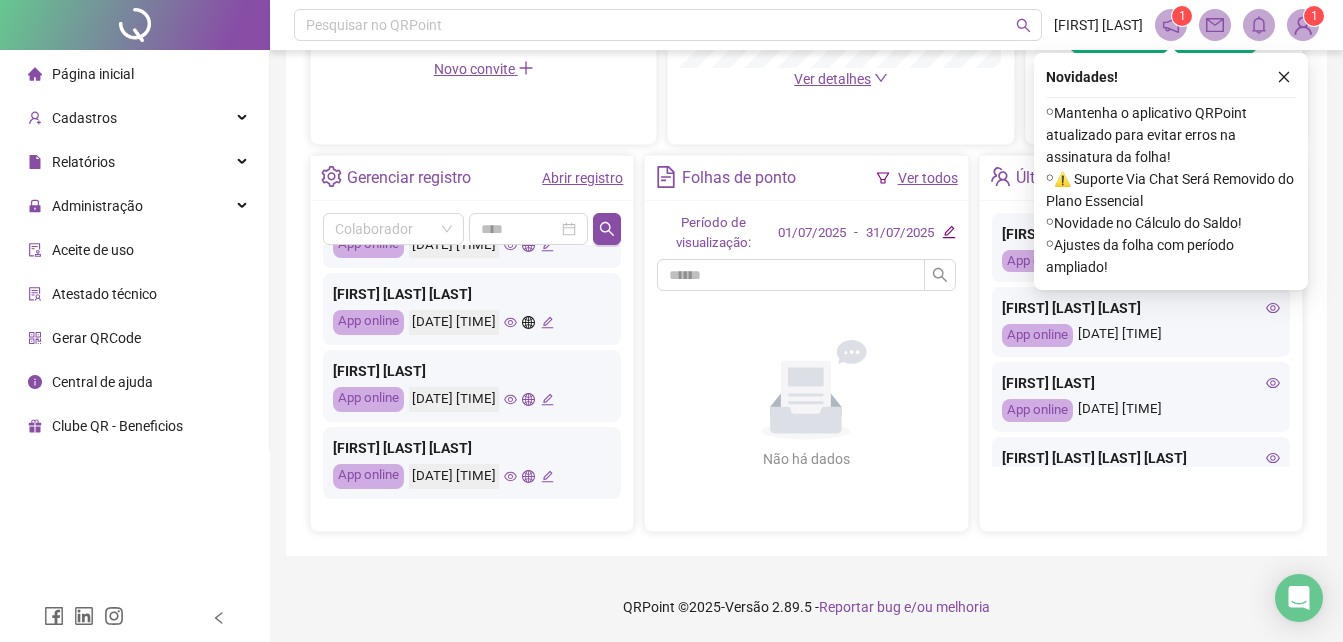 click 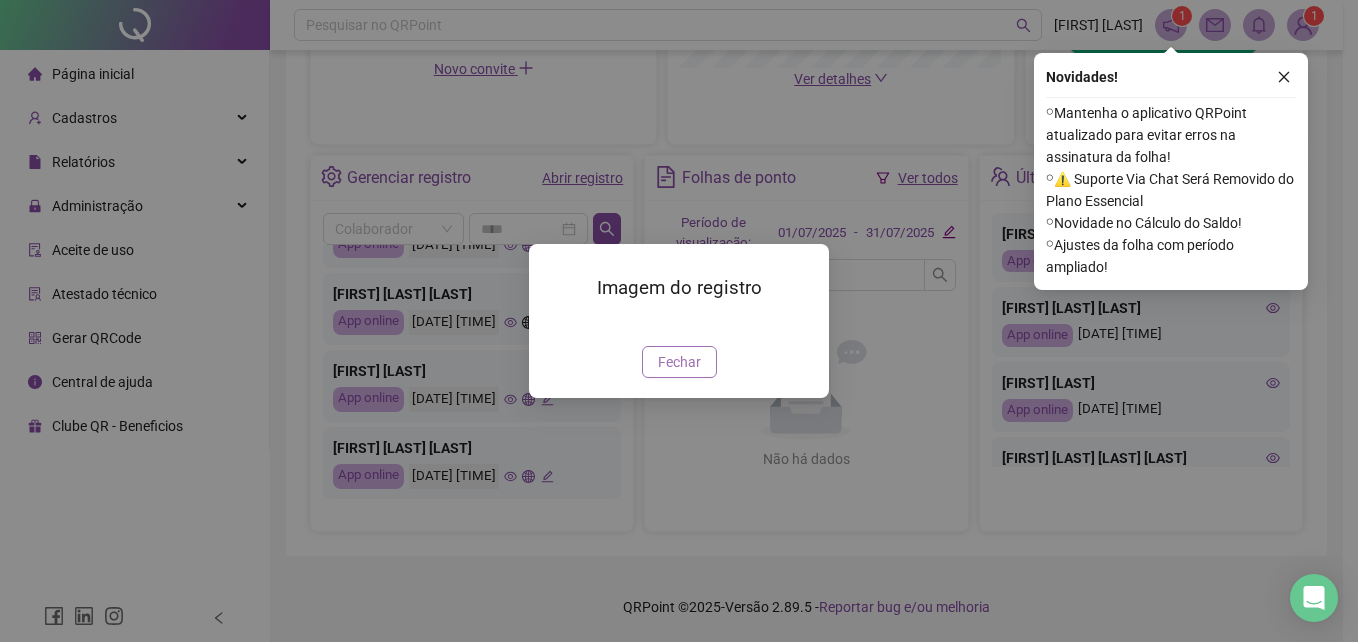 click on "Fechar" at bounding box center [679, 362] 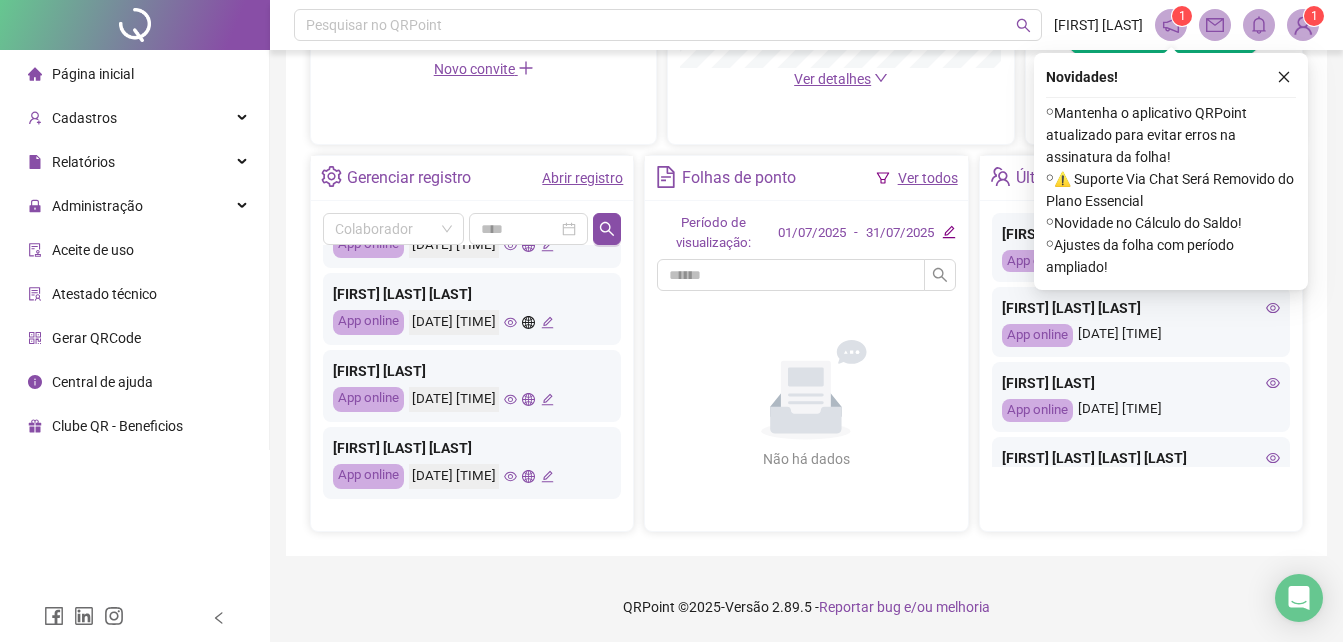 click 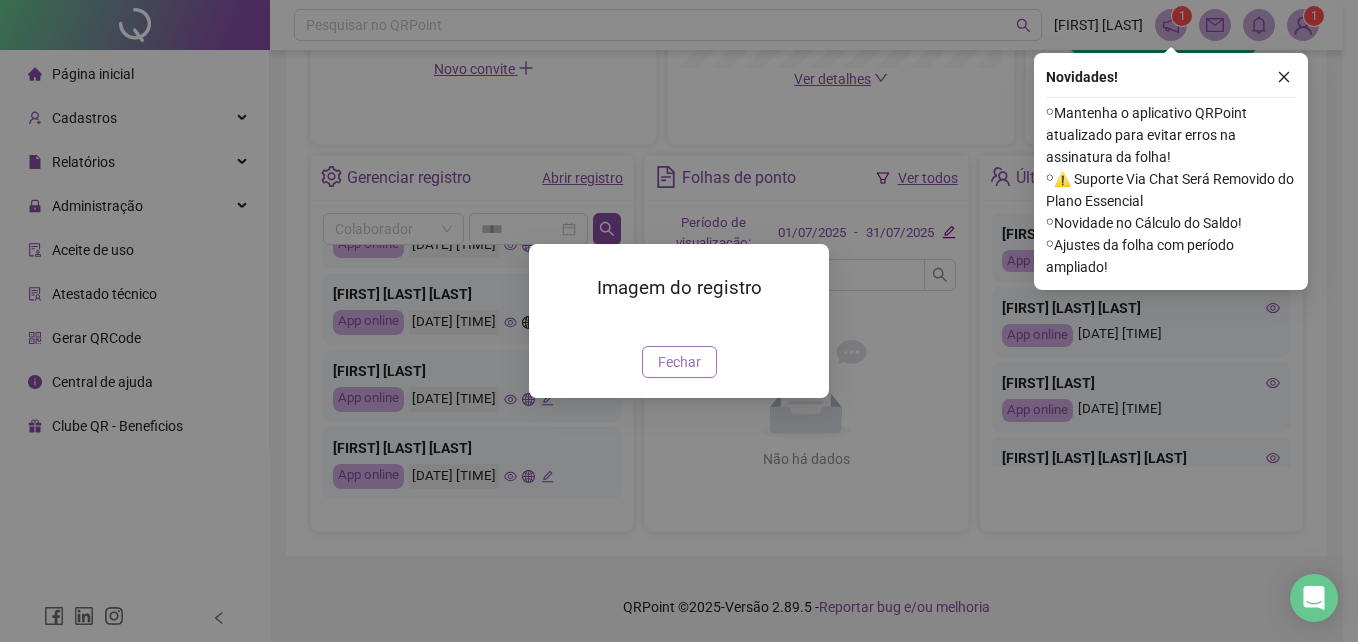 click on "Fechar" at bounding box center [679, 362] 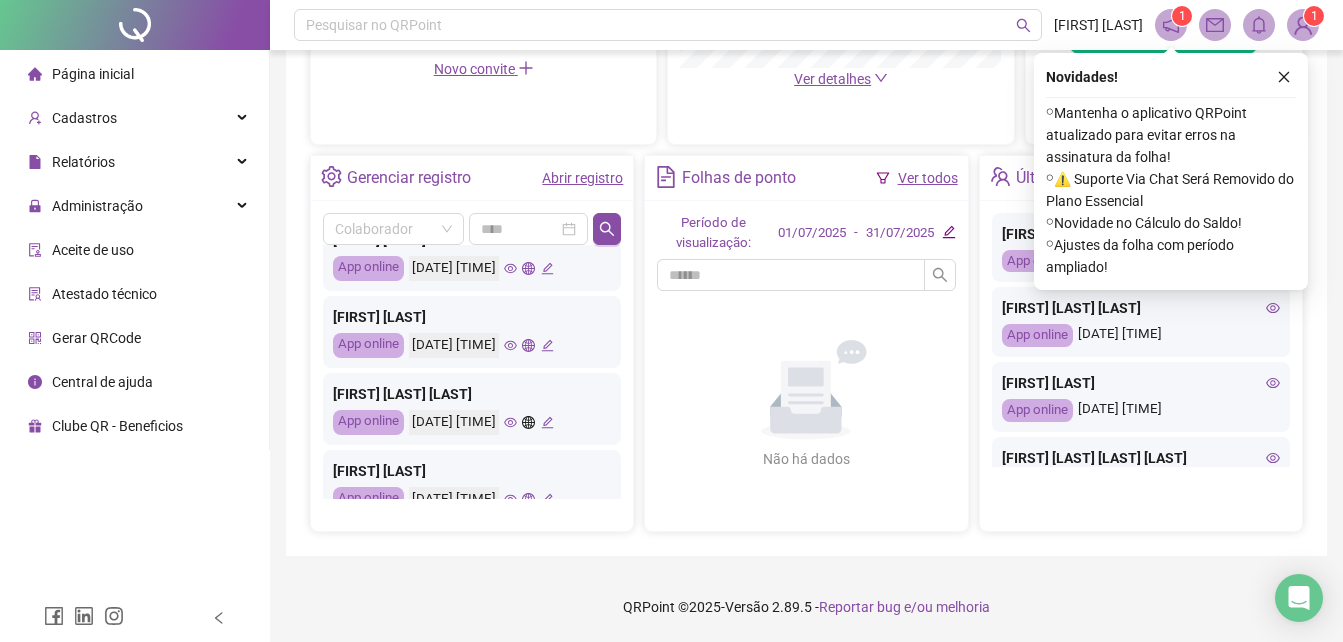 scroll, scrollTop: 741, scrollLeft: 0, axis: vertical 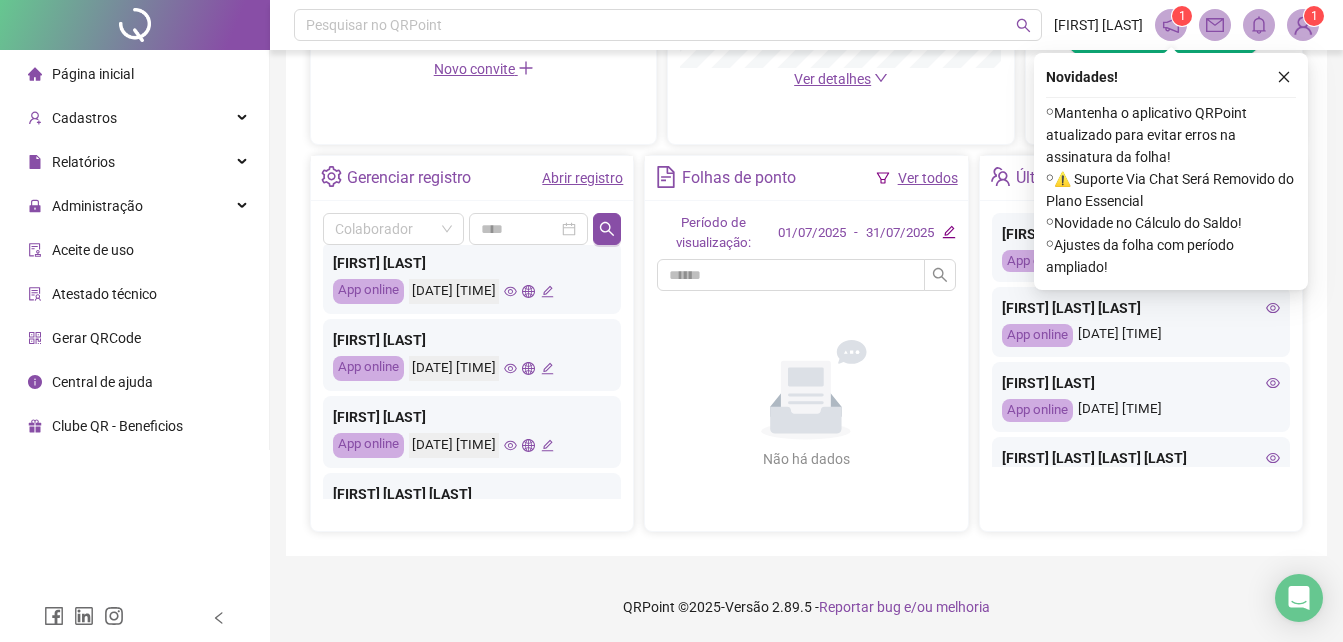 click 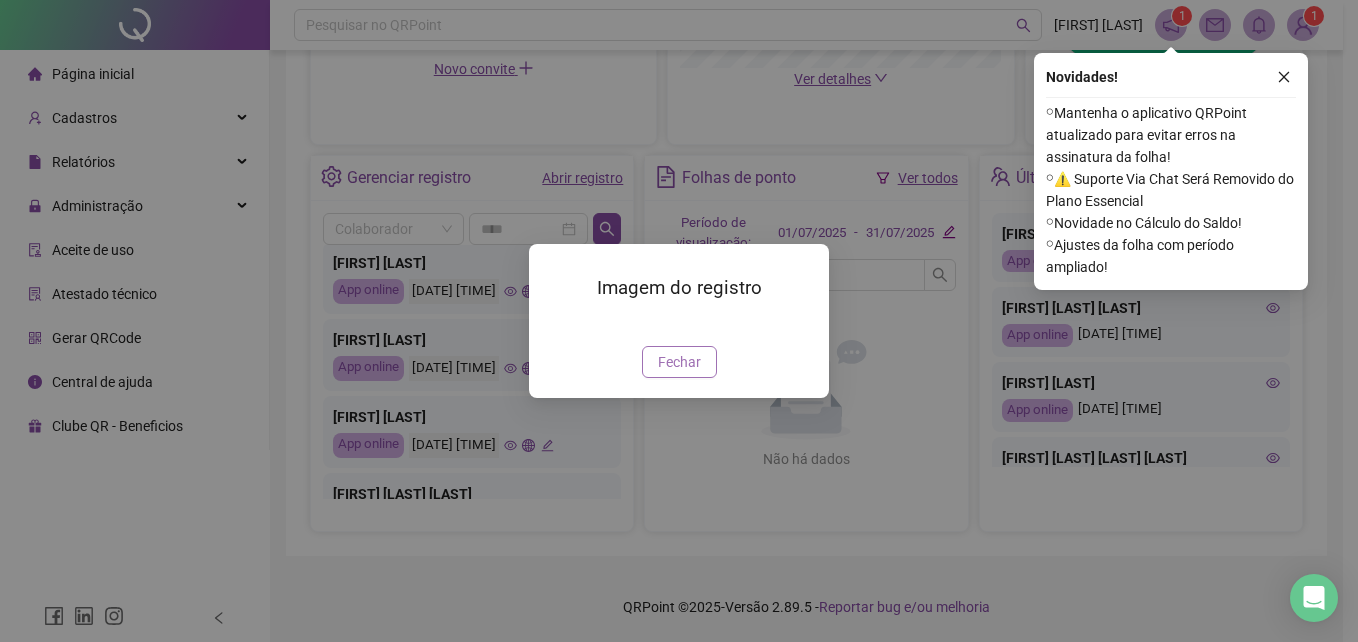 click on "Fechar" at bounding box center [679, 362] 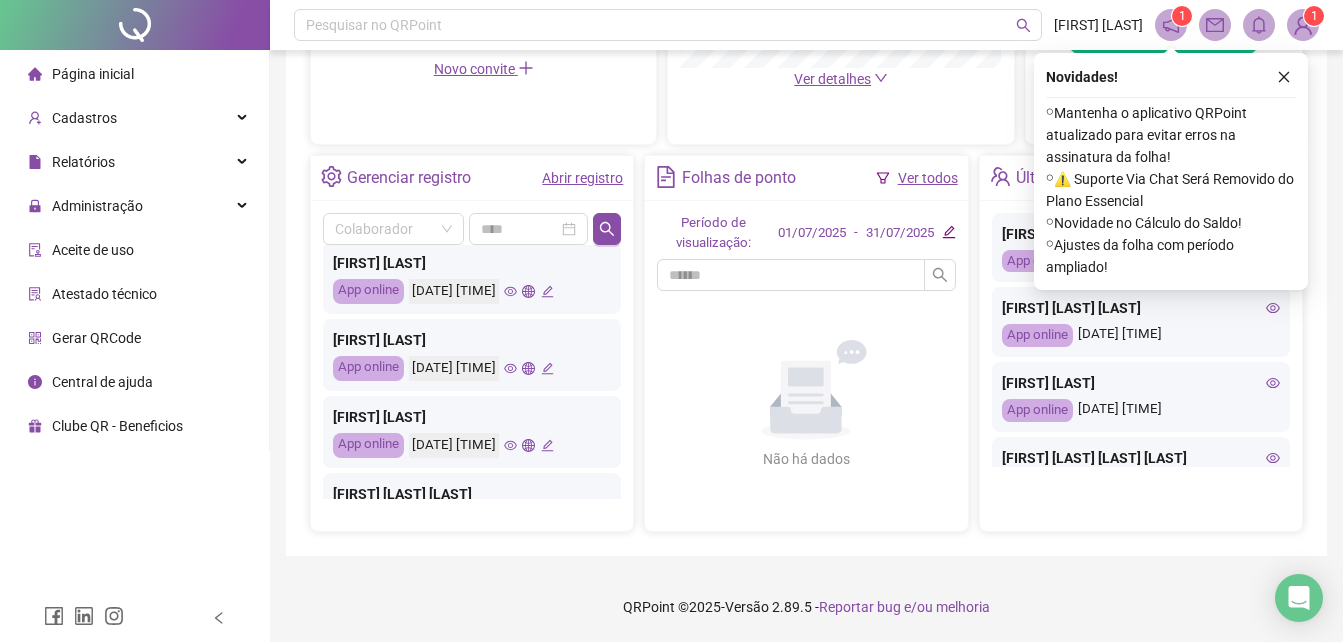 scroll, scrollTop: 541, scrollLeft: 0, axis: vertical 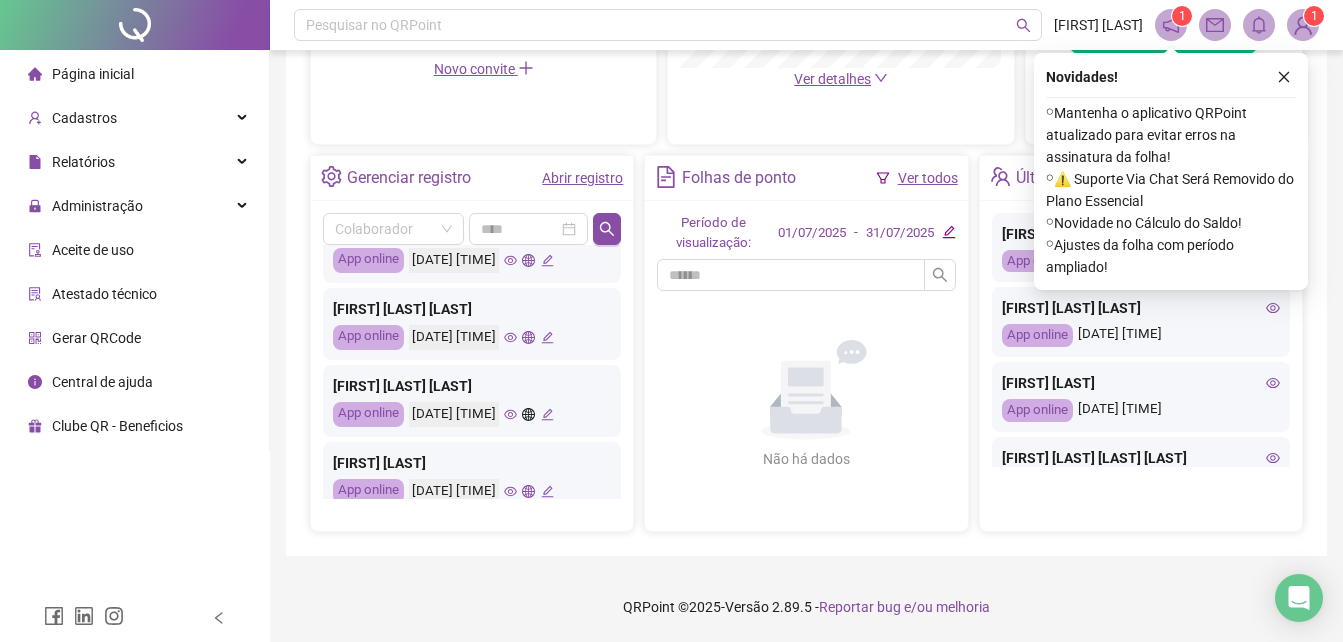 click on "[FIRST] [LAST] [LAST]" at bounding box center (472, 386) 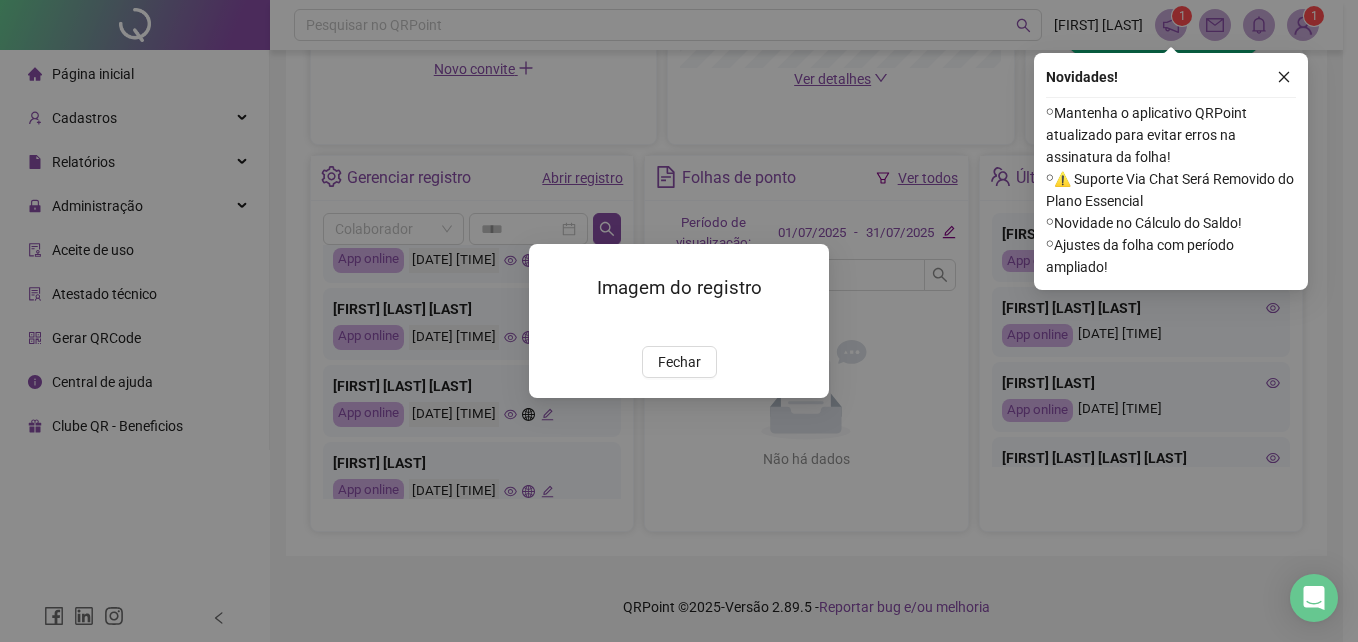 click on "Fechar" at bounding box center (679, 362) 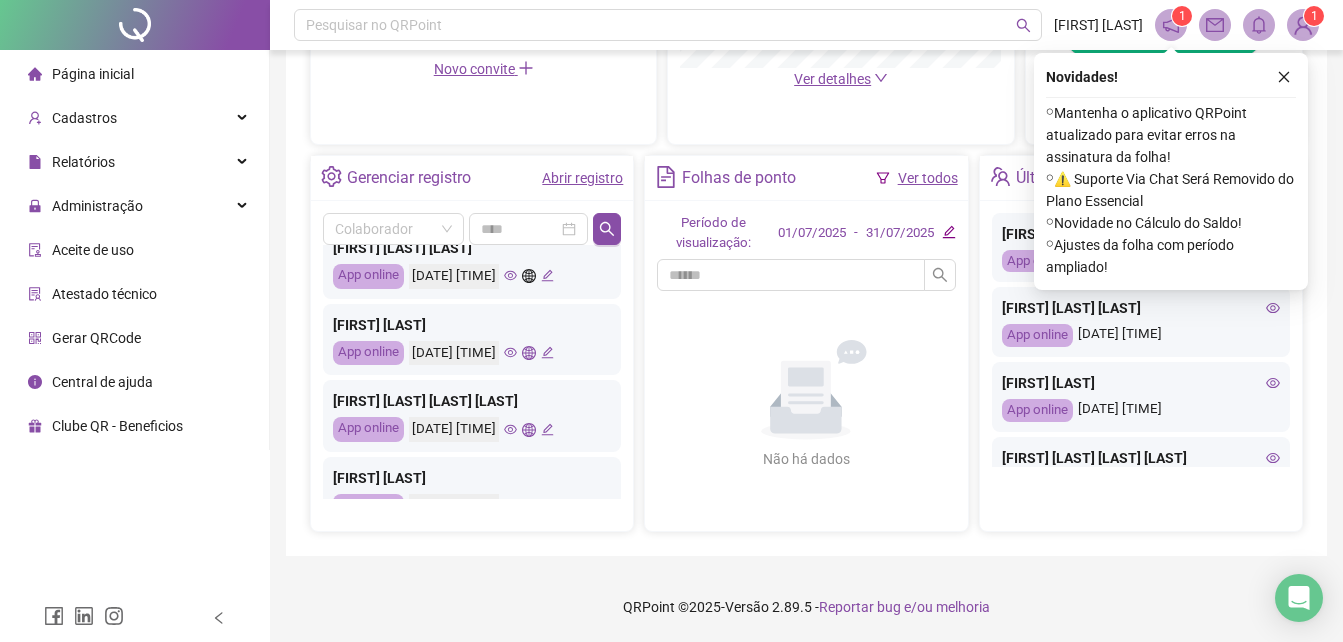scroll, scrollTop: 341, scrollLeft: 0, axis: vertical 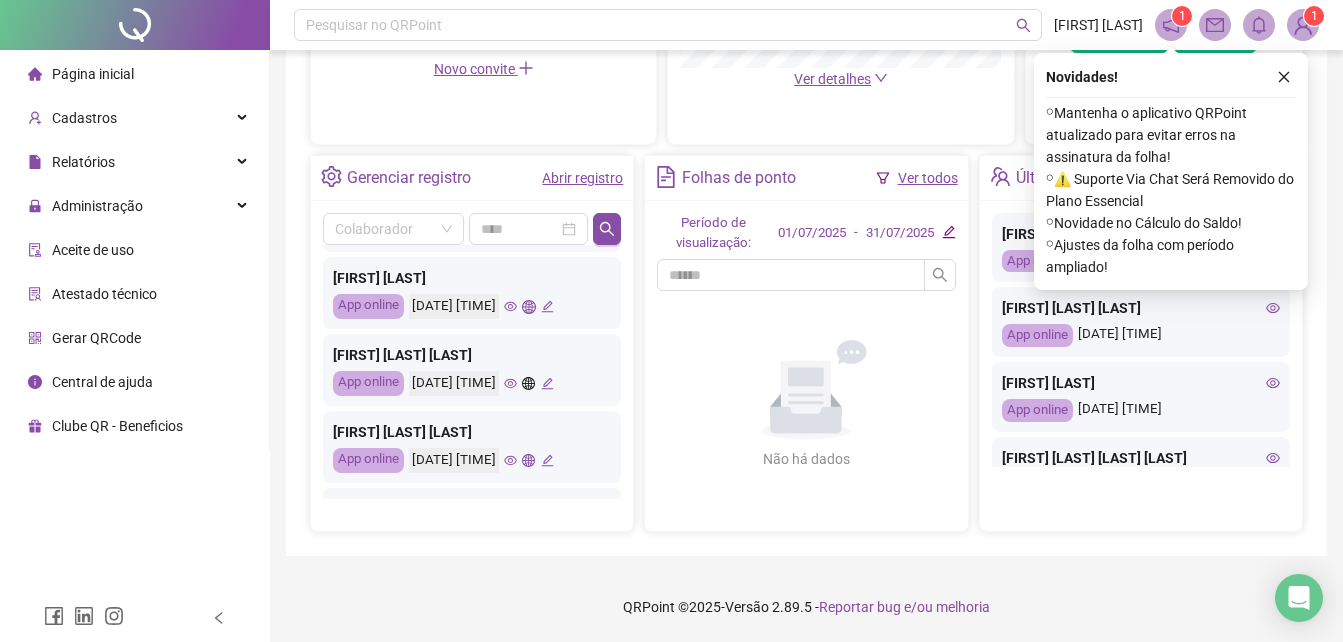 click on "[FIRST] [LAST] [LAST] online [DATE] [TIME]" at bounding box center (472, 370) 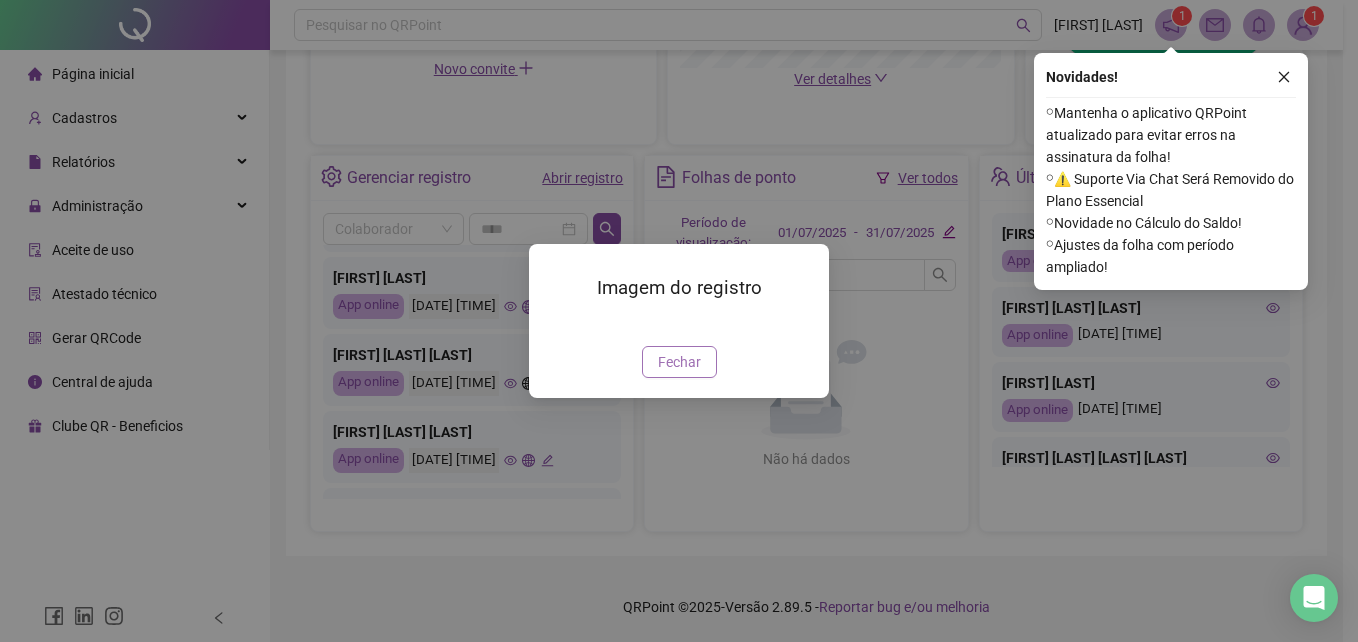 click on "Fechar" at bounding box center (679, 362) 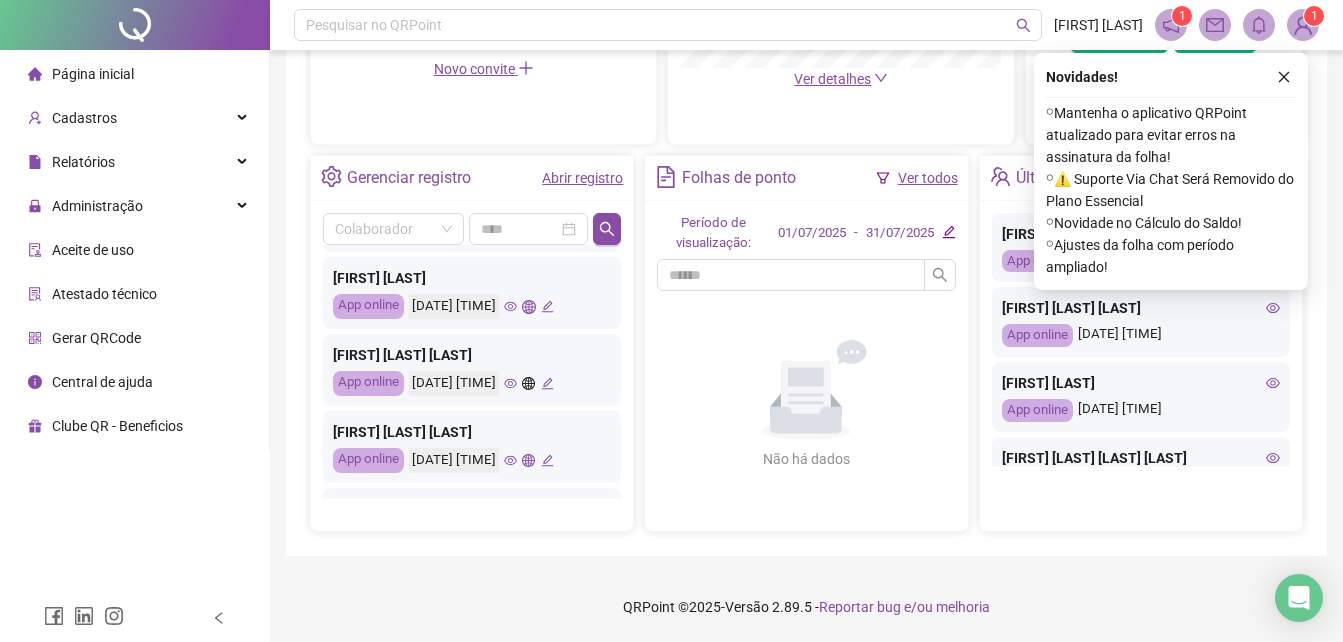 scroll, scrollTop: 241, scrollLeft: 0, axis: vertical 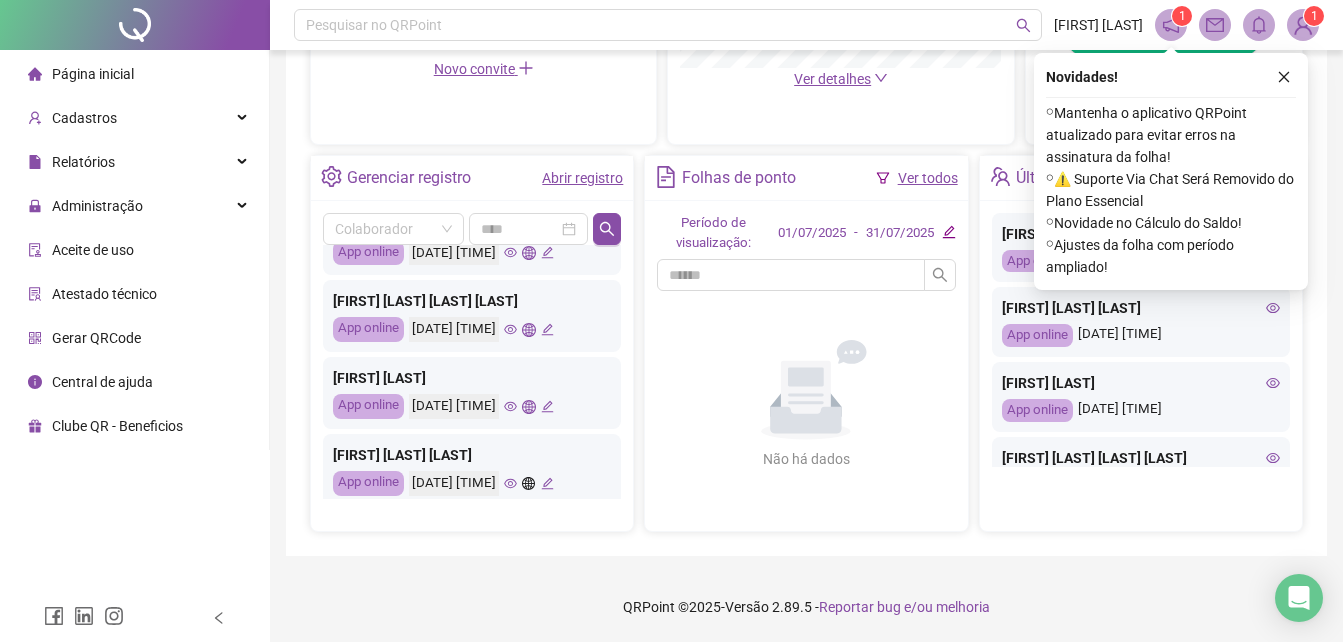 click 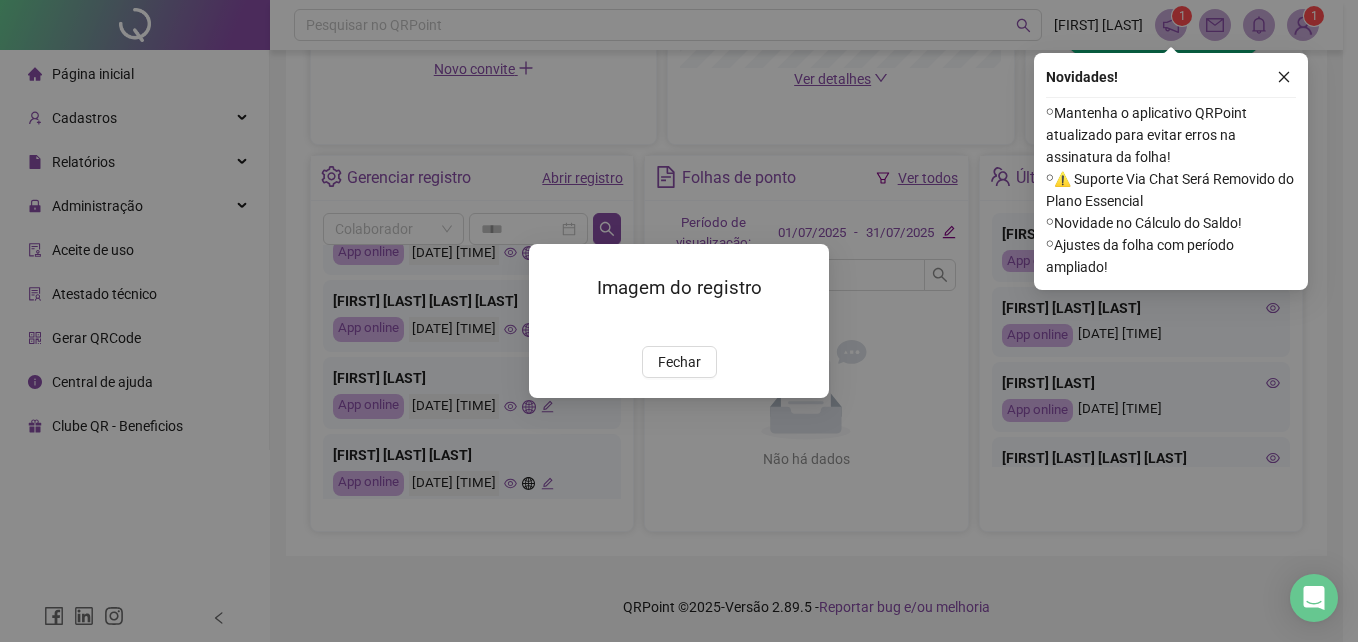 click on "Fechar" at bounding box center (679, 362) 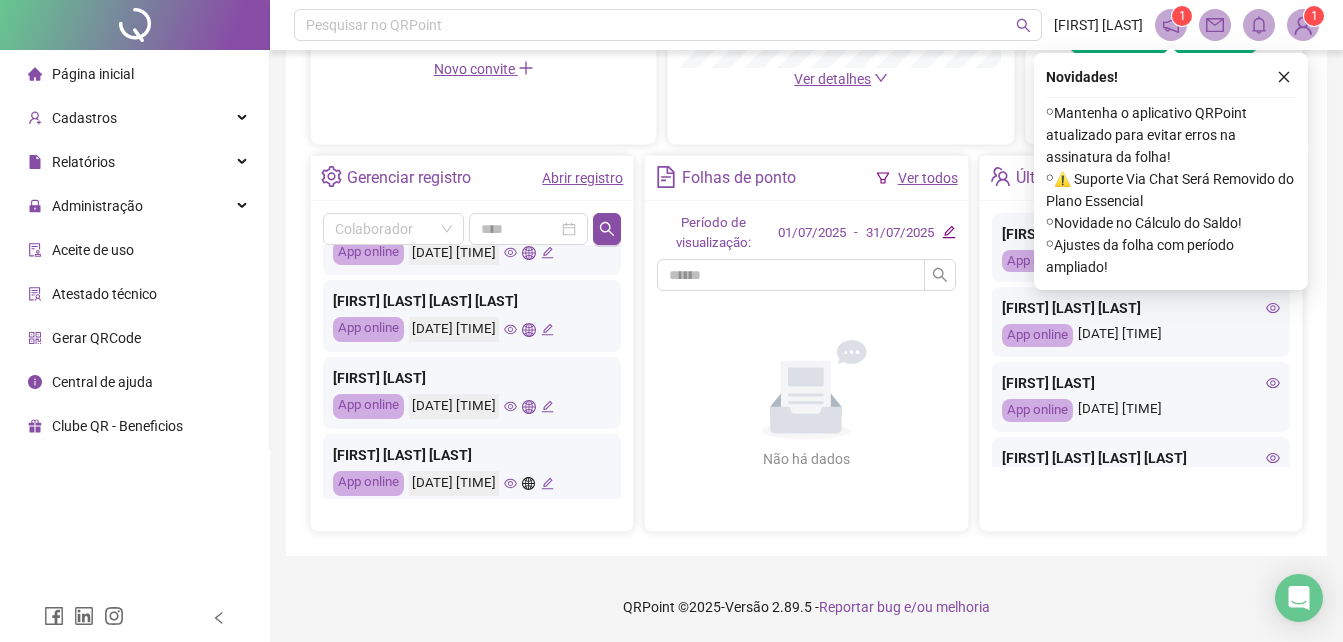 scroll, scrollTop: 141, scrollLeft: 0, axis: vertical 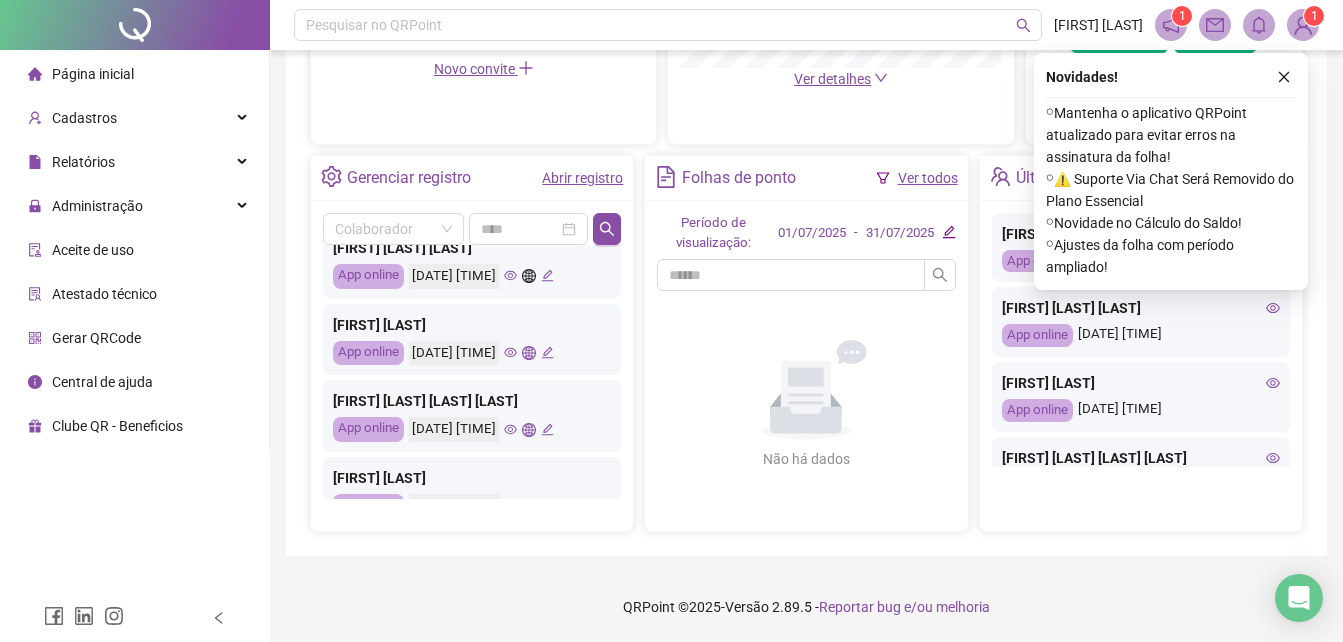 click 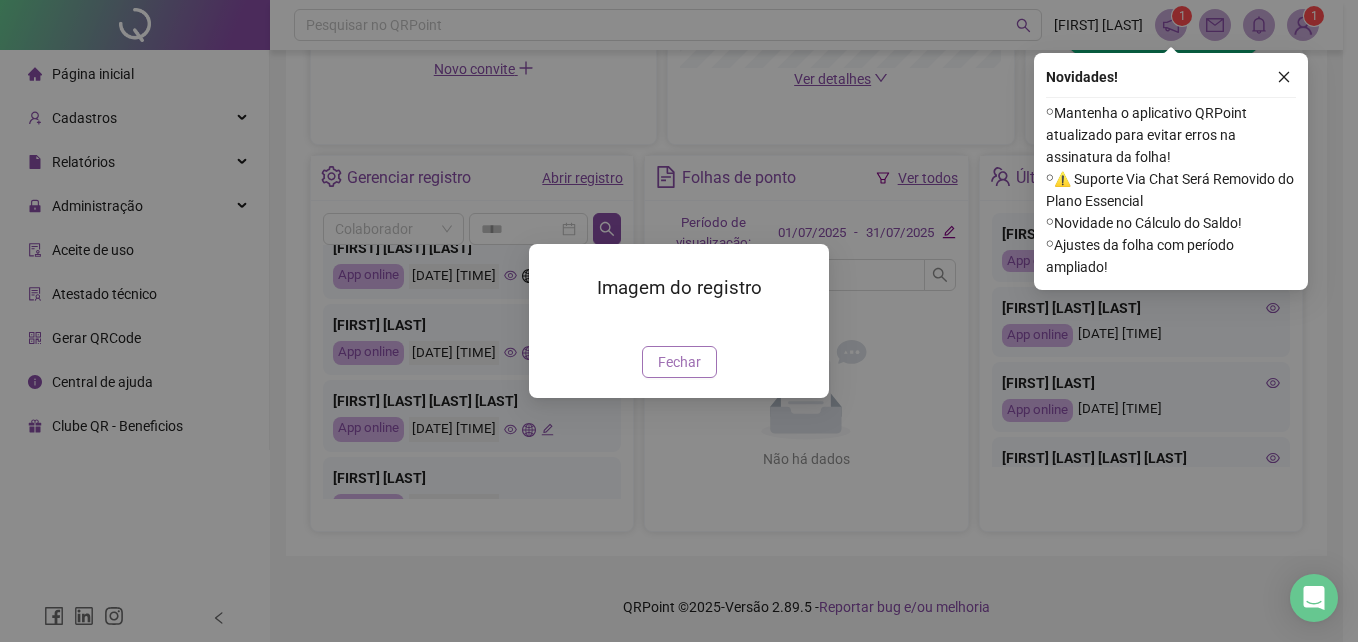 click on "Fechar" at bounding box center [679, 362] 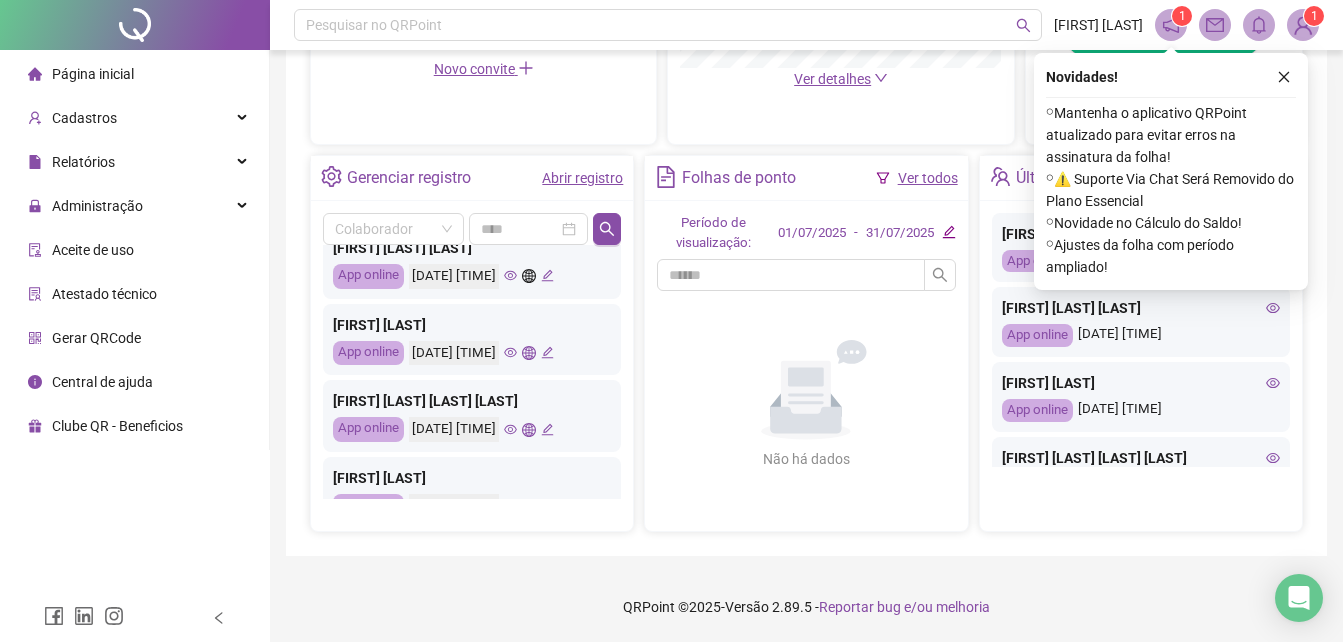 scroll, scrollTop: 41, scrollLeft: 0, axis: vertical 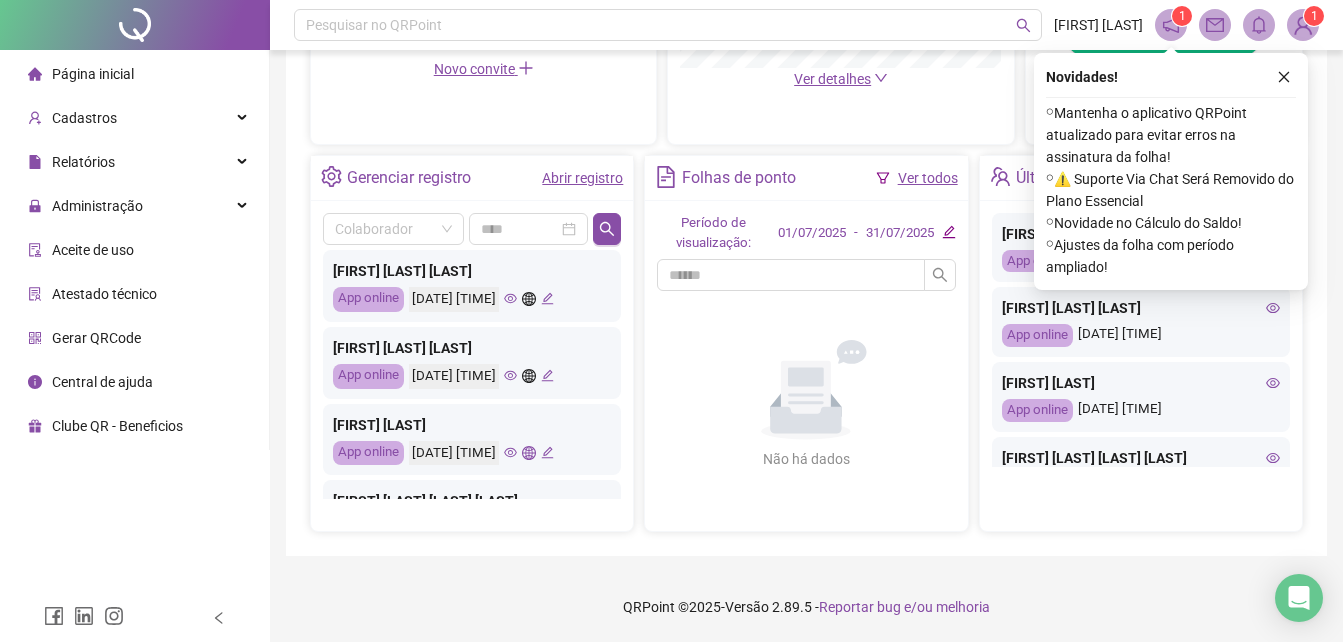 click 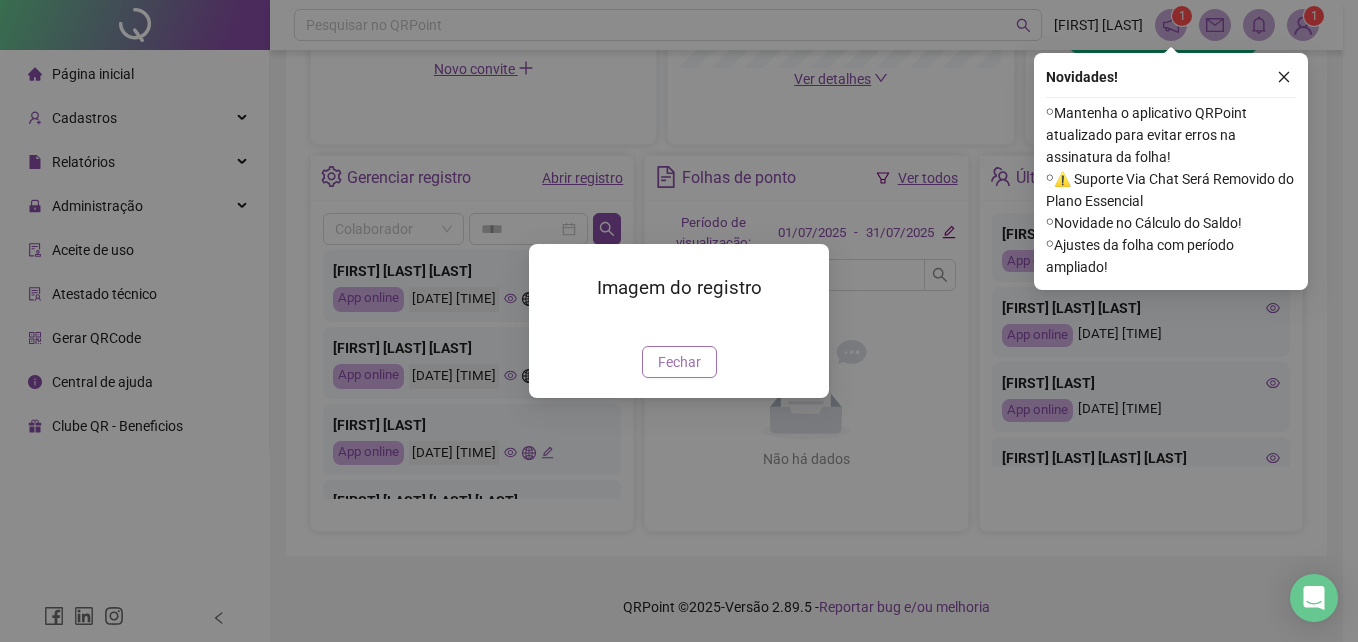 click on "Fechar" at bounding box center (679, 362) 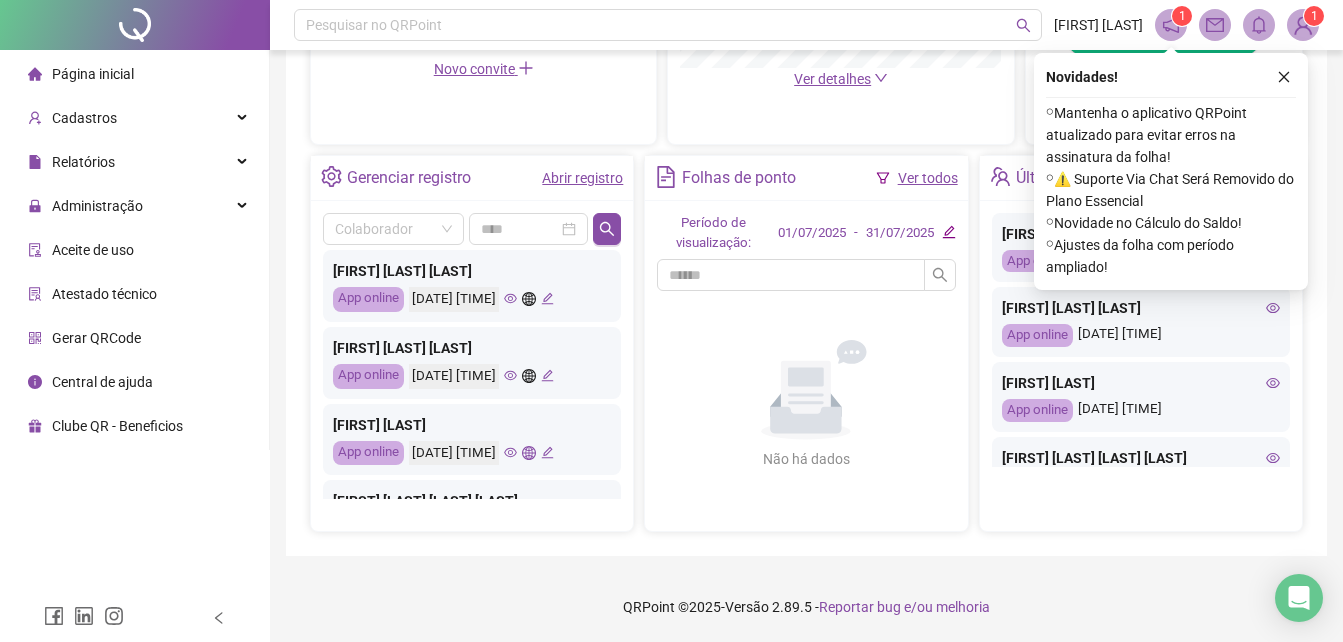 click 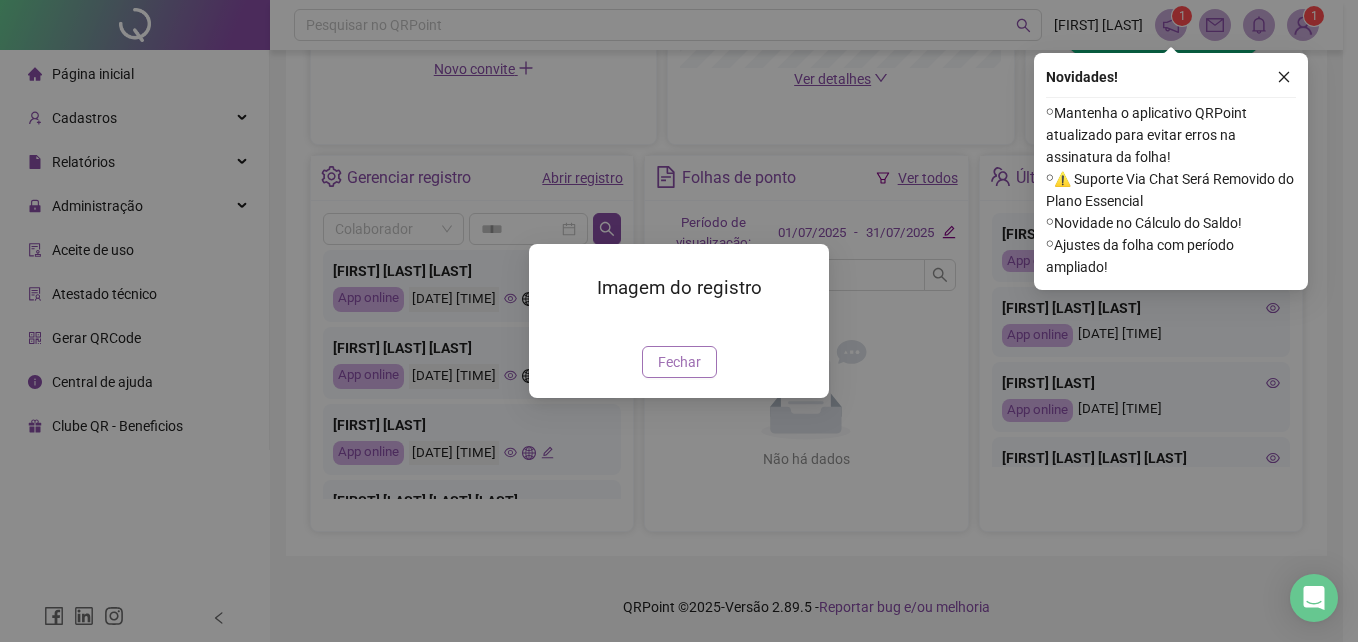 click on "Fechar" at bounding box center [679, 362] 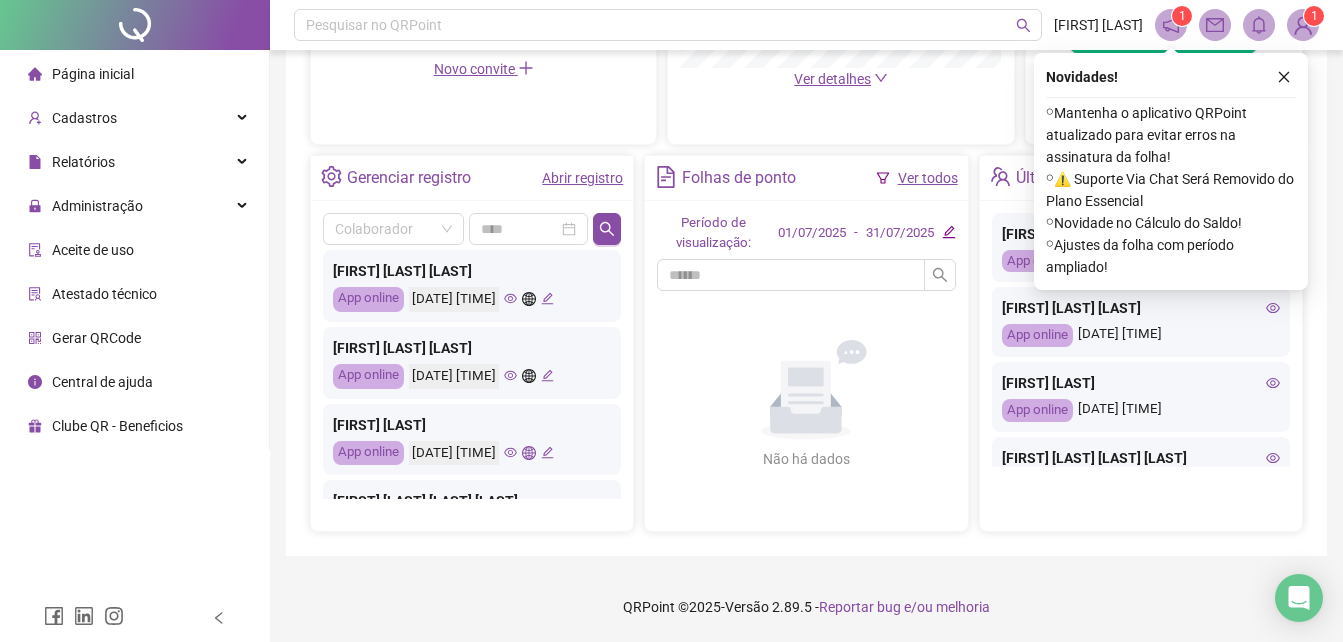scroll, scrollTop: 0, scrollLeft: 0, axis: both 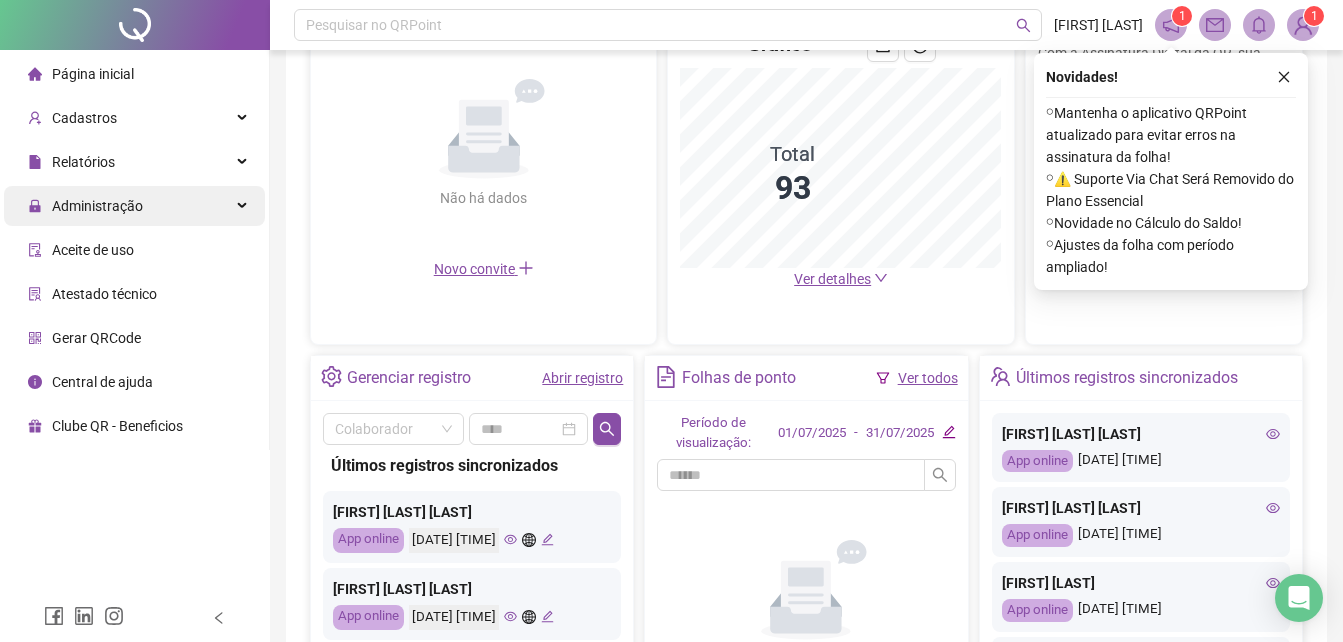 click on "Administração" at bounding box center [97, 206] 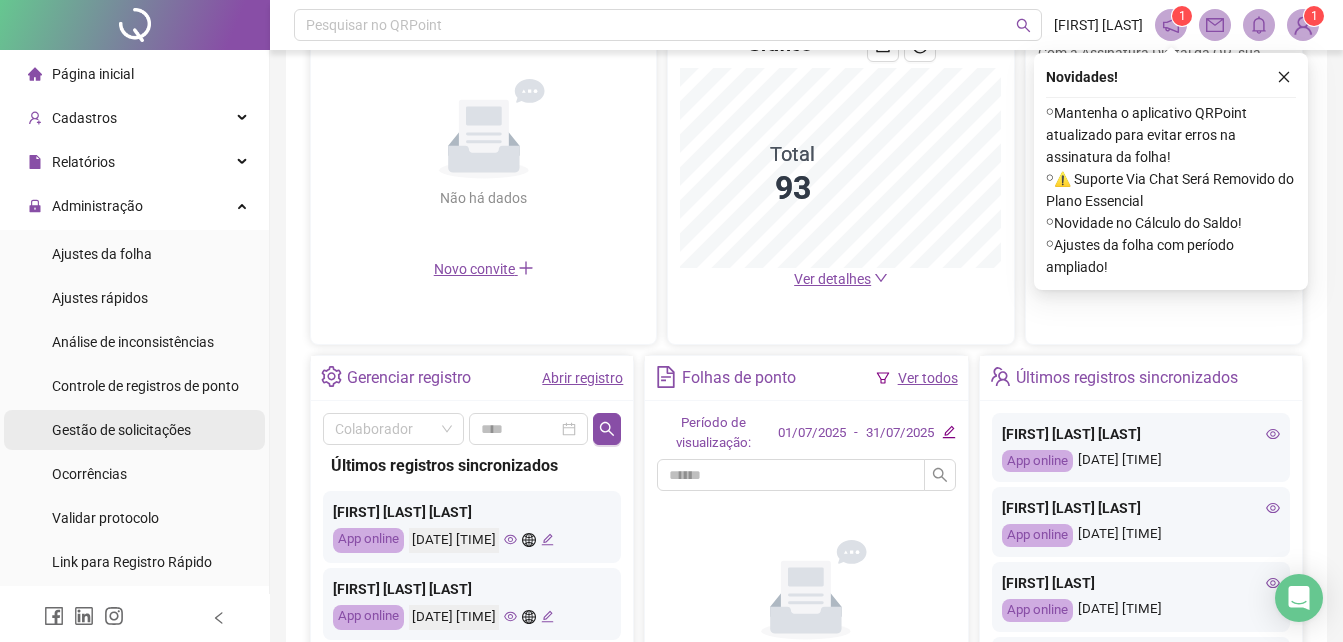 click on "Gestão de solicitações" at bounding box center [121, 430] 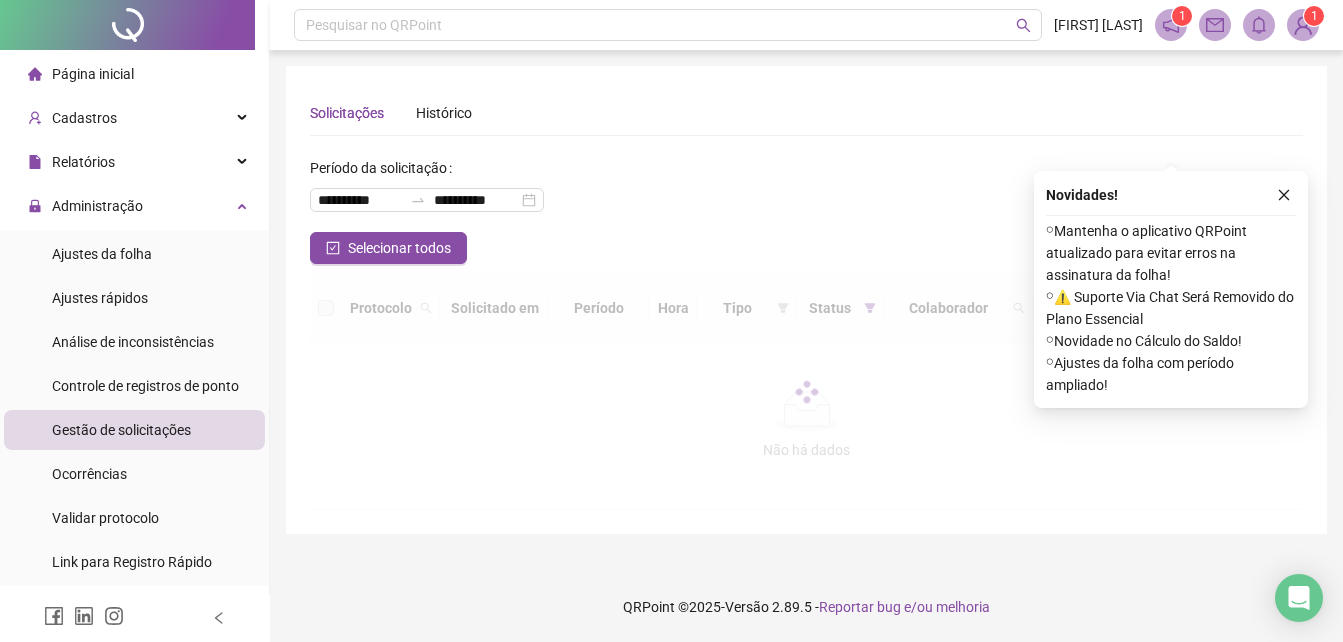 scroll, scrollTop: 0, scrollLeft: 0, axis: both 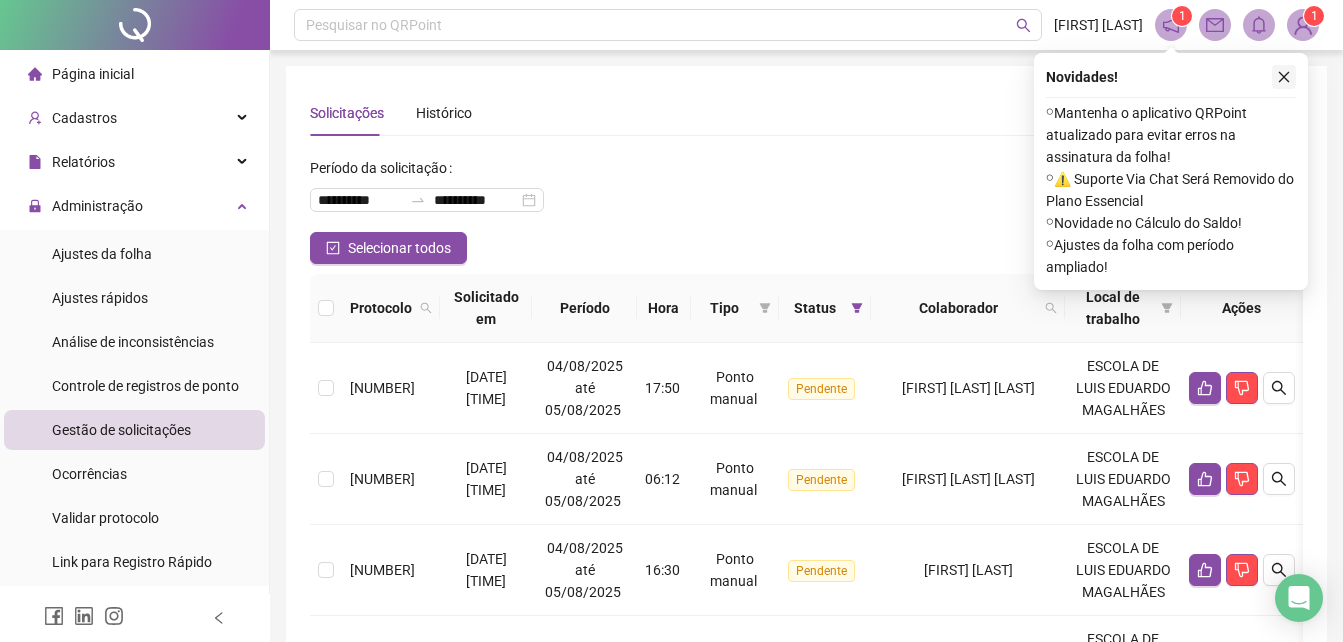 click 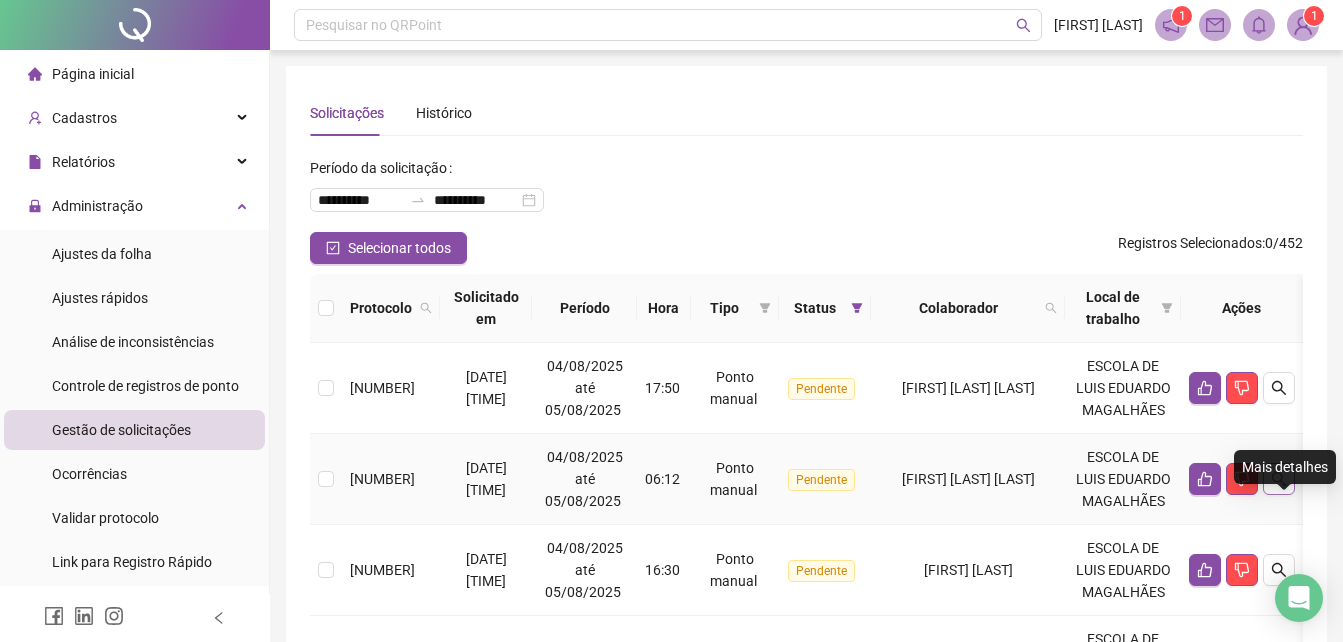 click 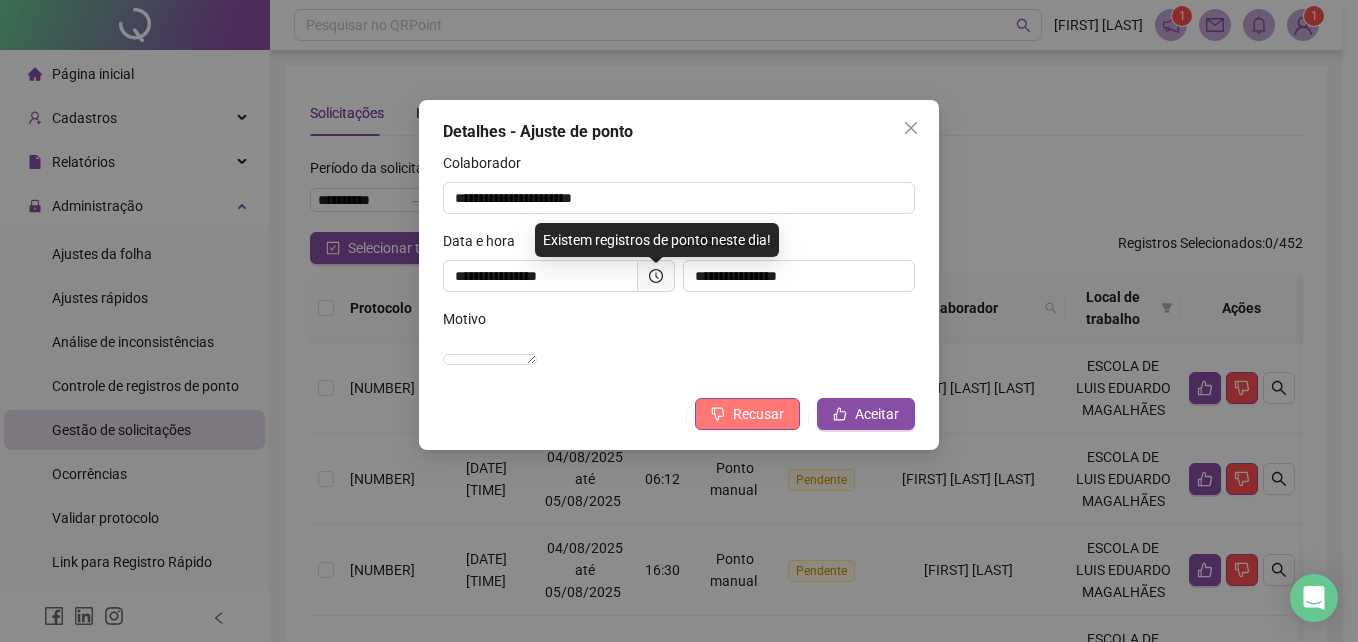 click on "Recusar" at bounding box center [758, 414] 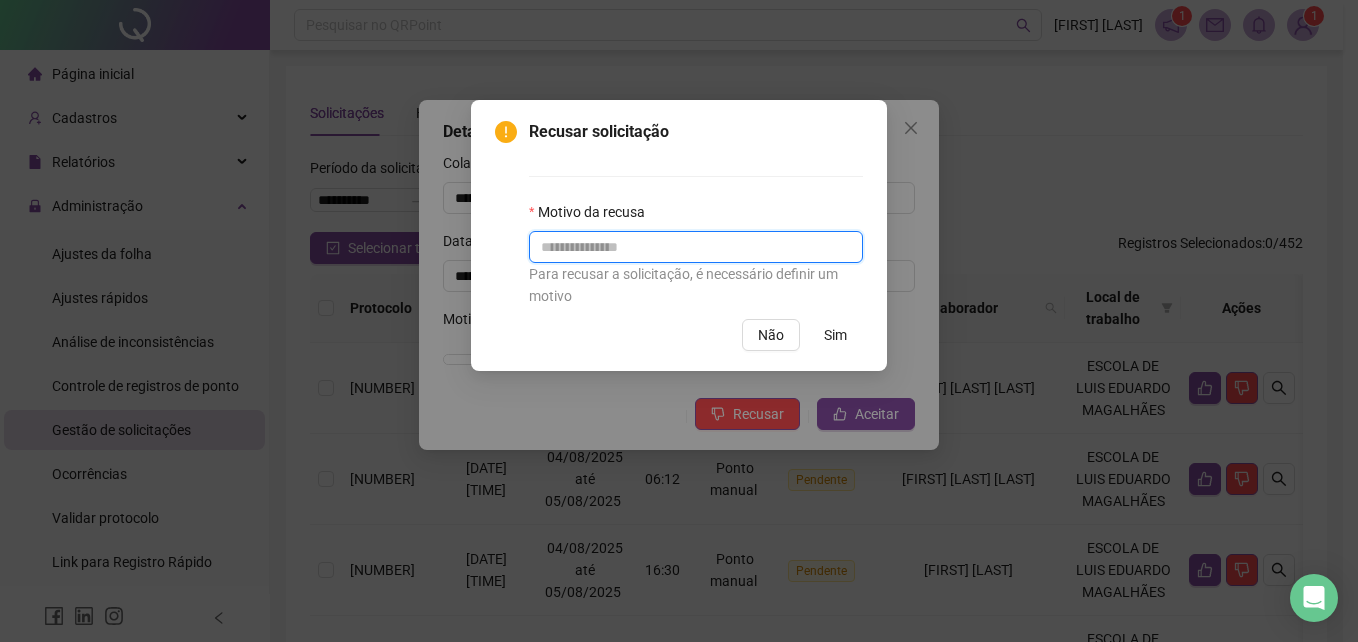 click at bounding box center (696, 247) 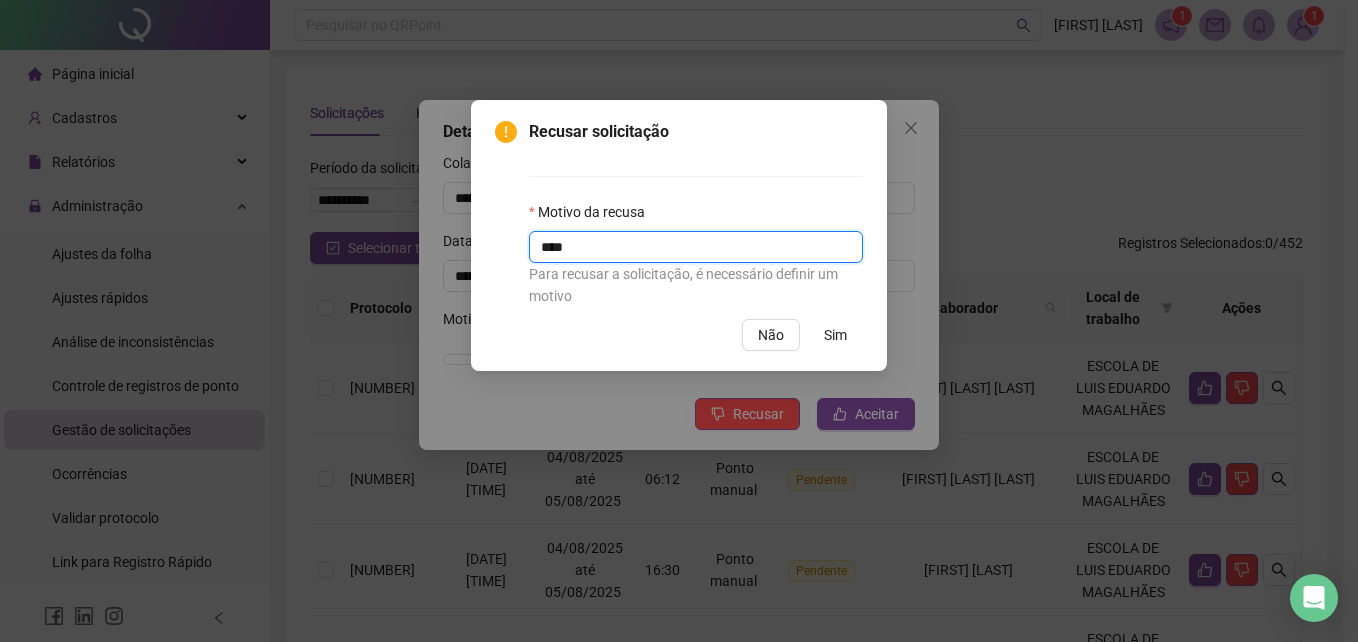 type on "****" 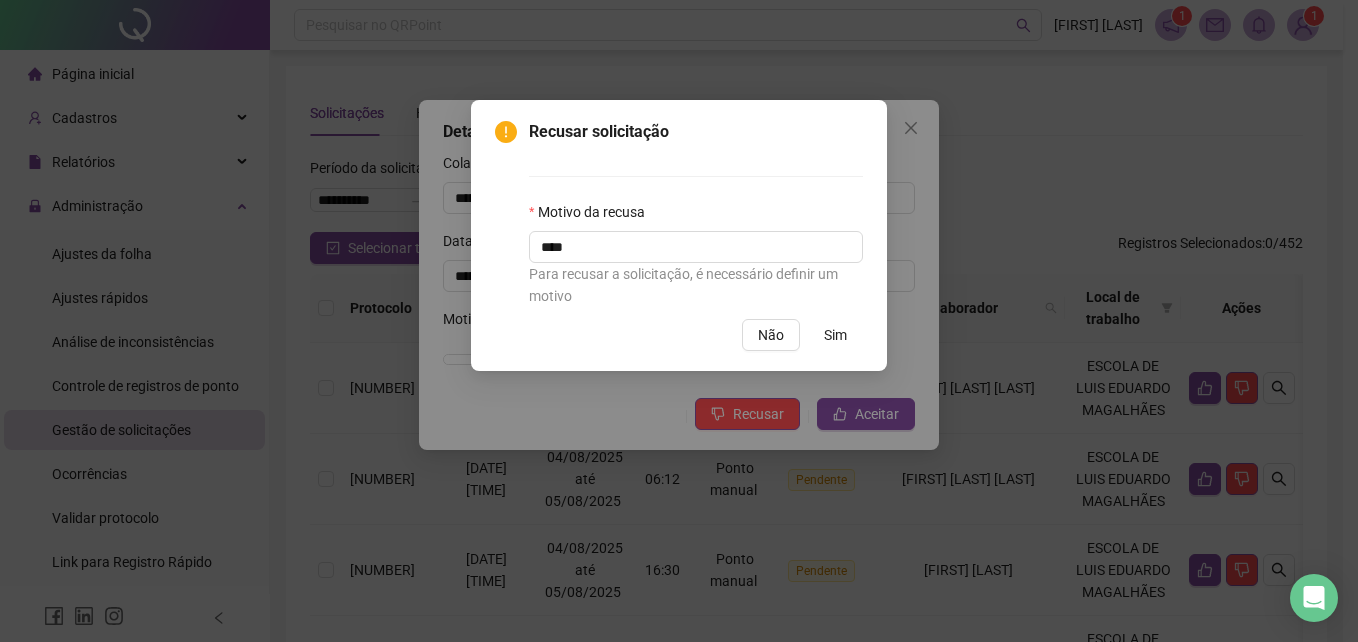click on "Sim" at bounding box center (835, 335) 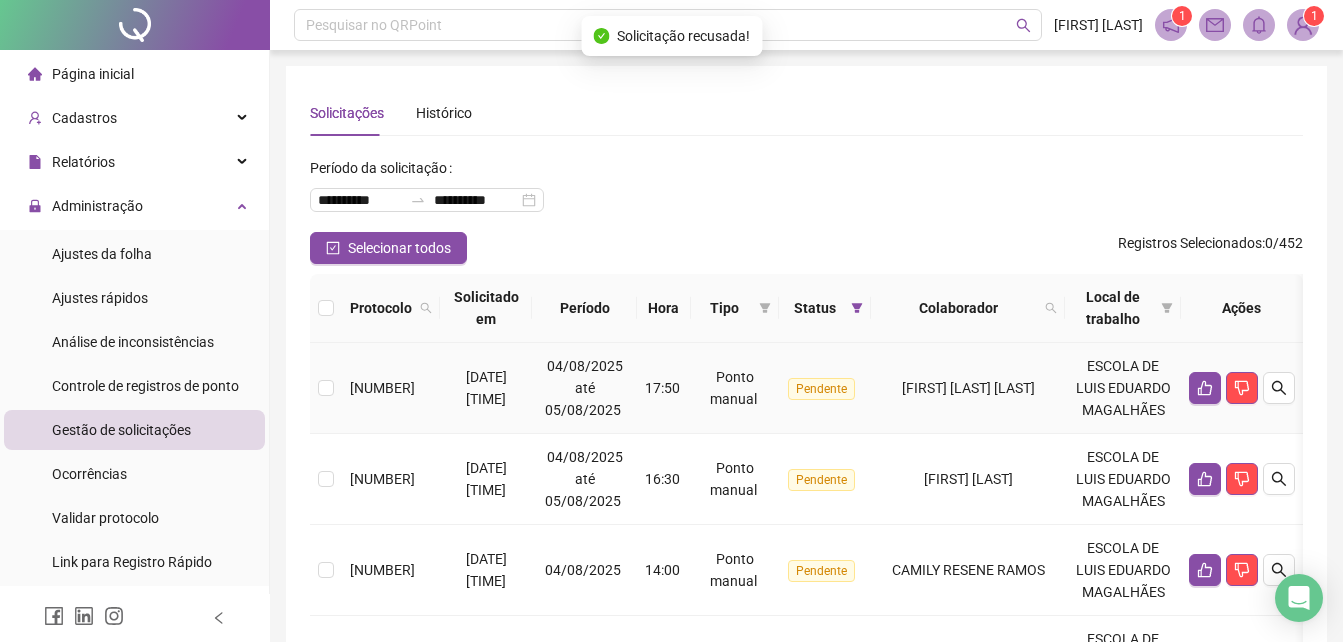 click at bounding box center (1242, 388) 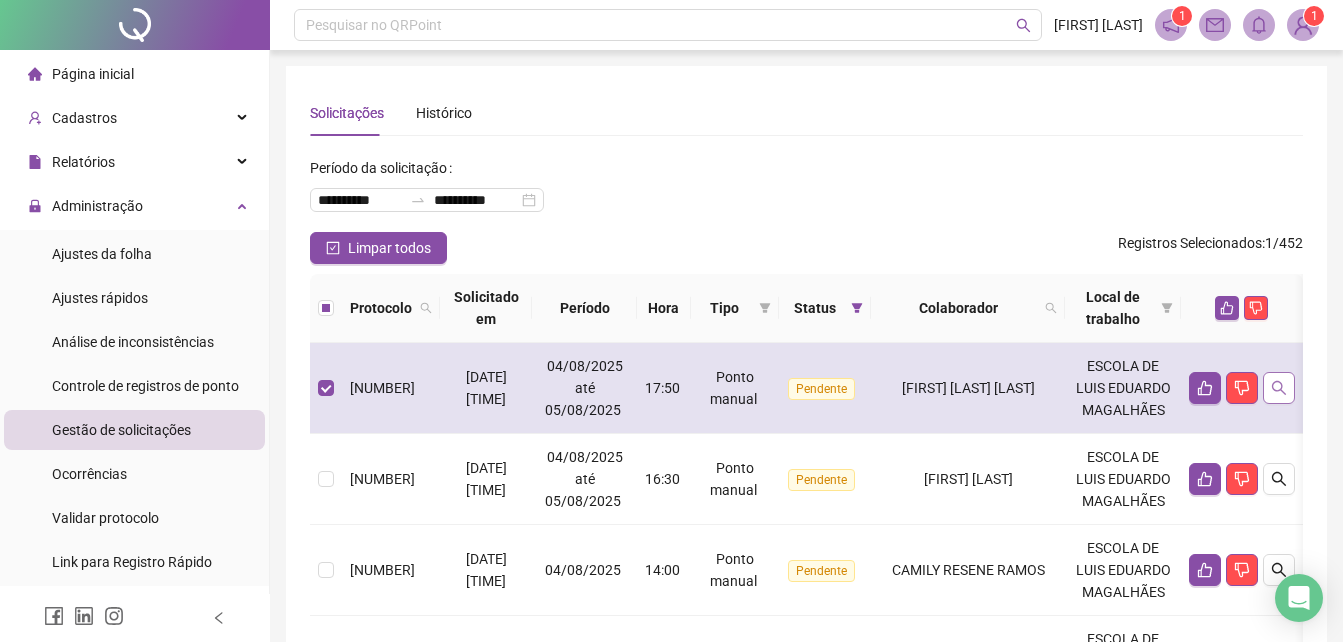 click 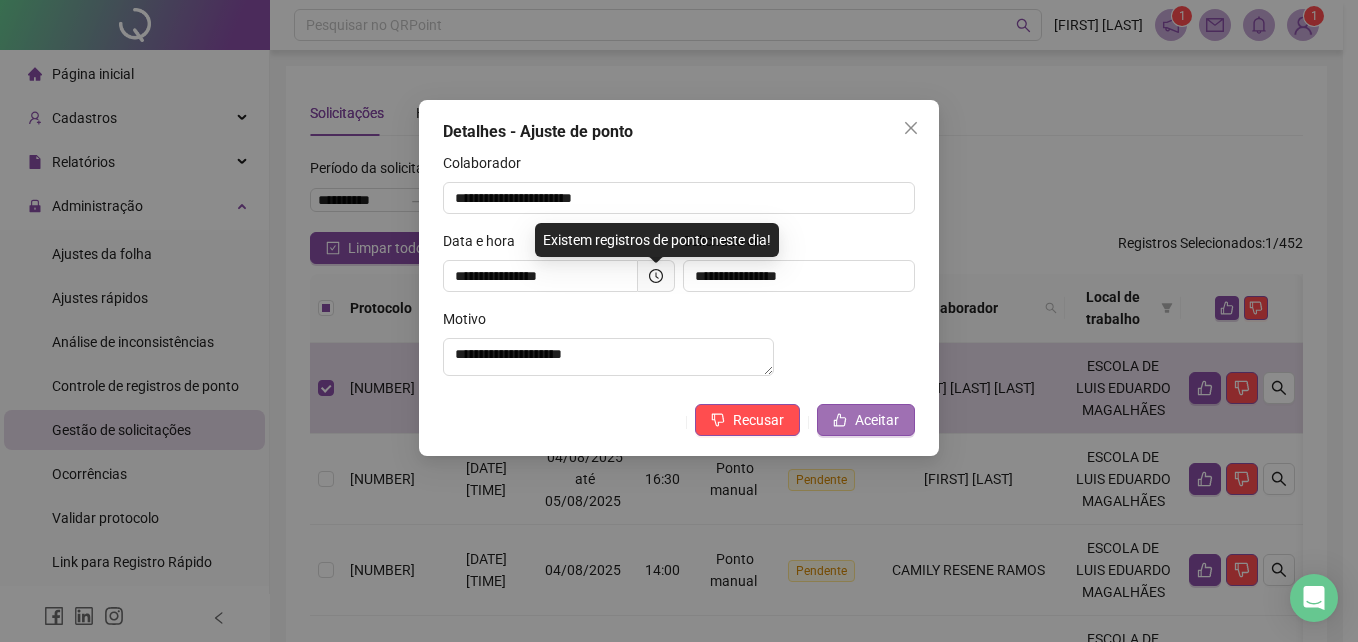 click on "Aceitar" at bounding box center [877, 420] 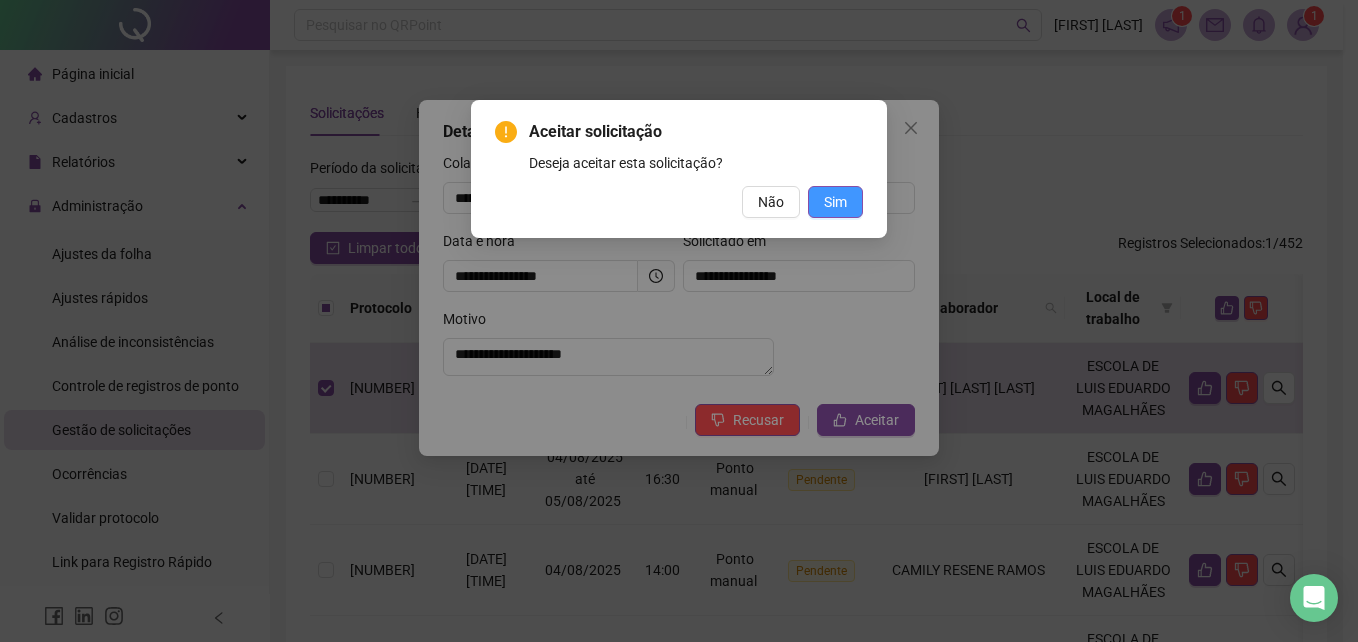 click on "Sim" at bounding box center [835, 202] 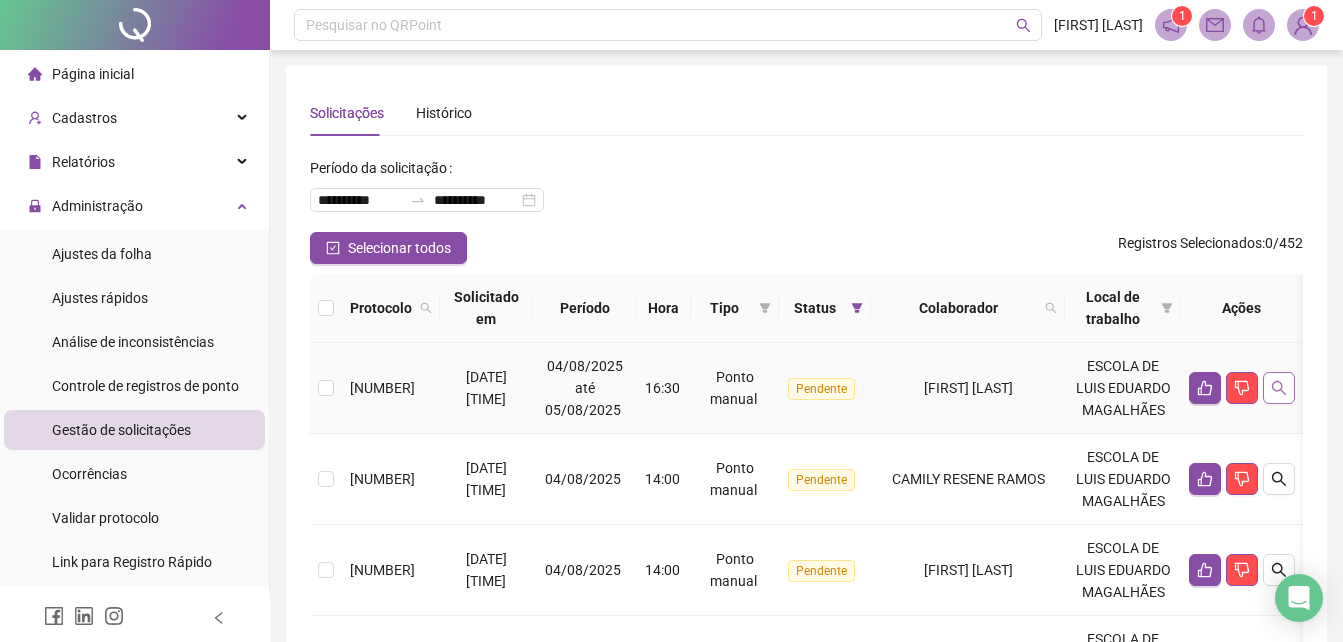click 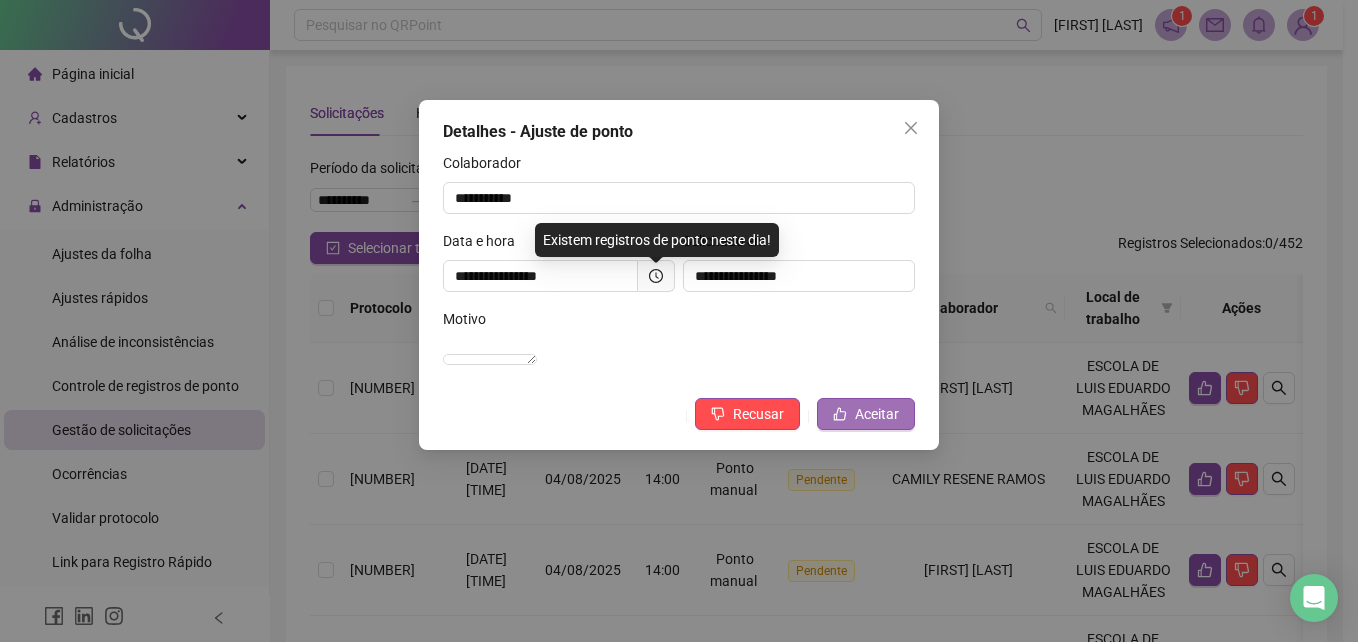 click on "Aceitar" at bounding box center [877, 414] 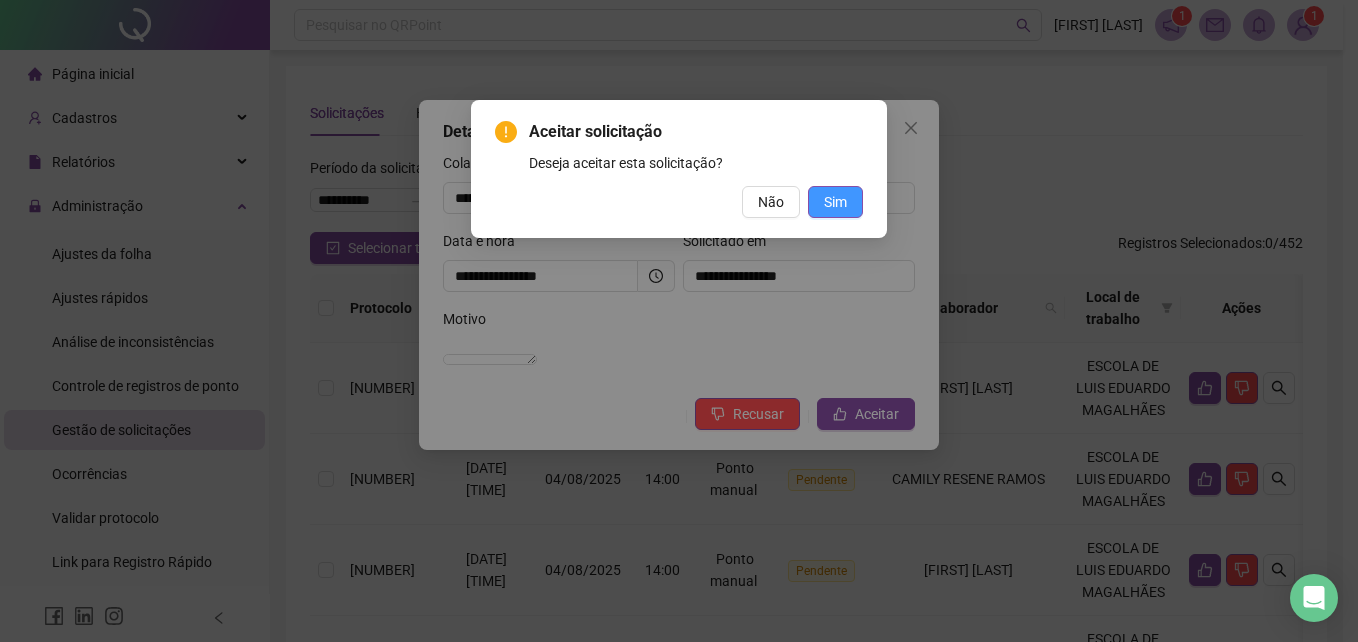 click on "Sim" at bounding box center [835, 202] 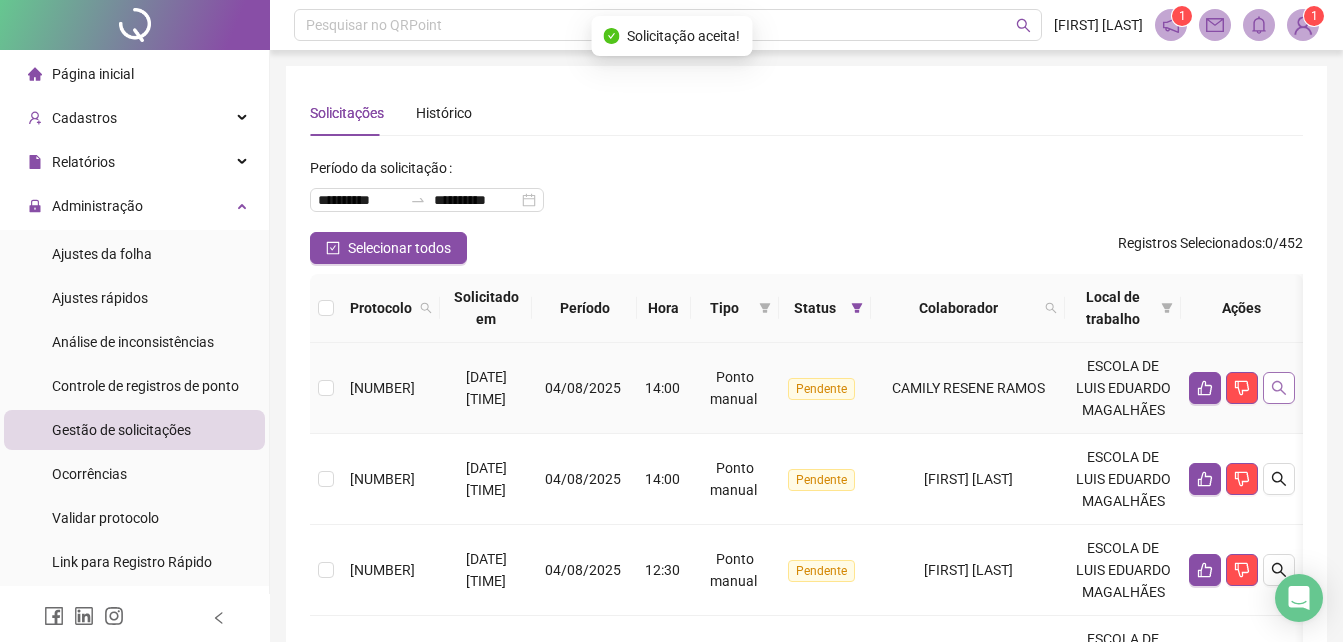 click at bounding box center (1279, 388) 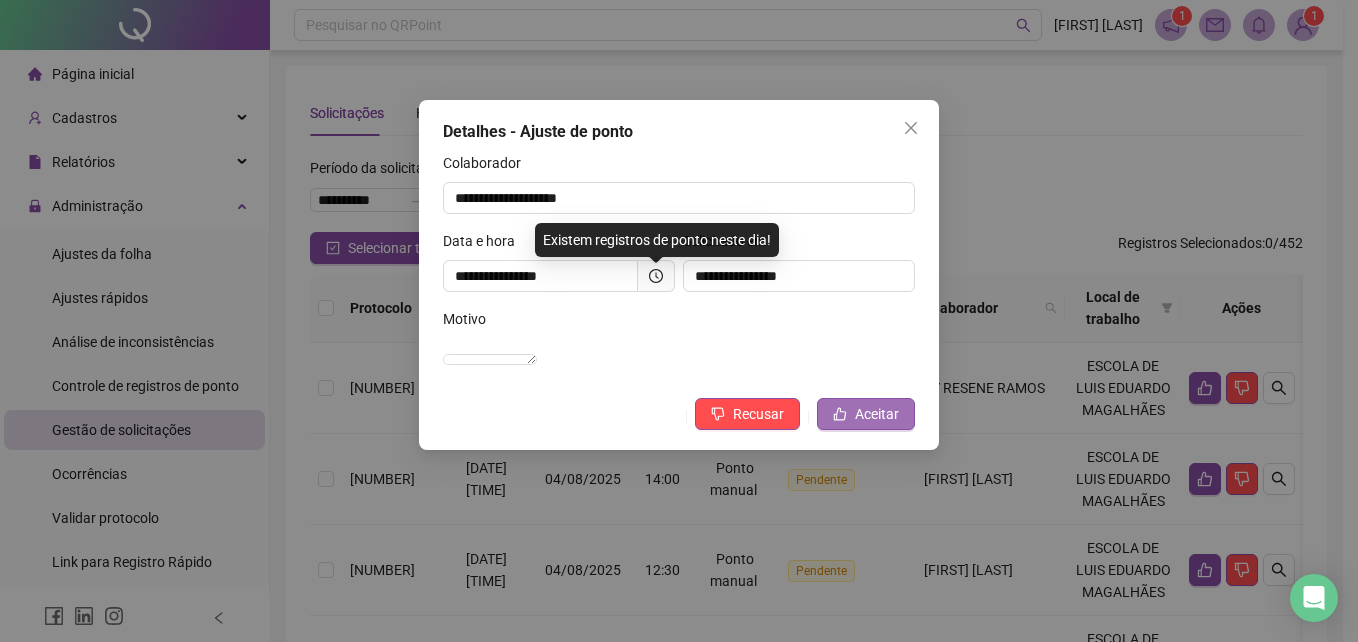 click on "Aceitar" at bounding box center [866, 414] 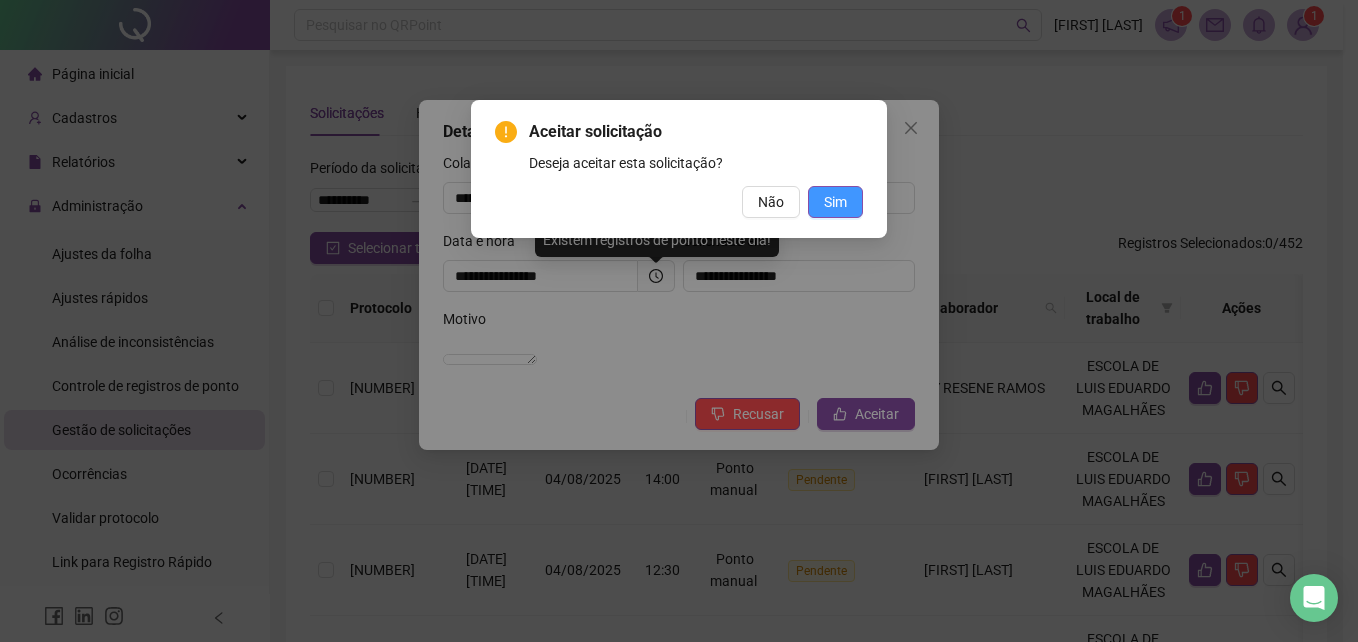click on "Sim" at bounding box center (835, 202) 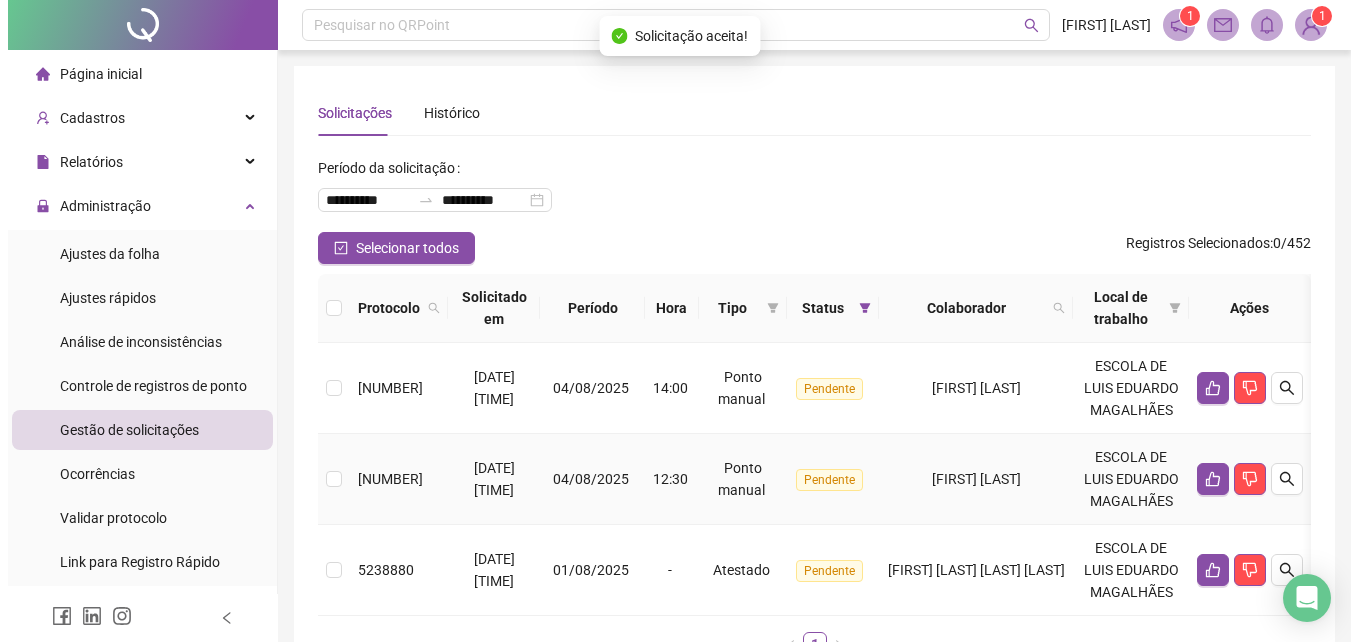 scroll, scrollTop: 206, scrollLeft: 0, axis: vertical 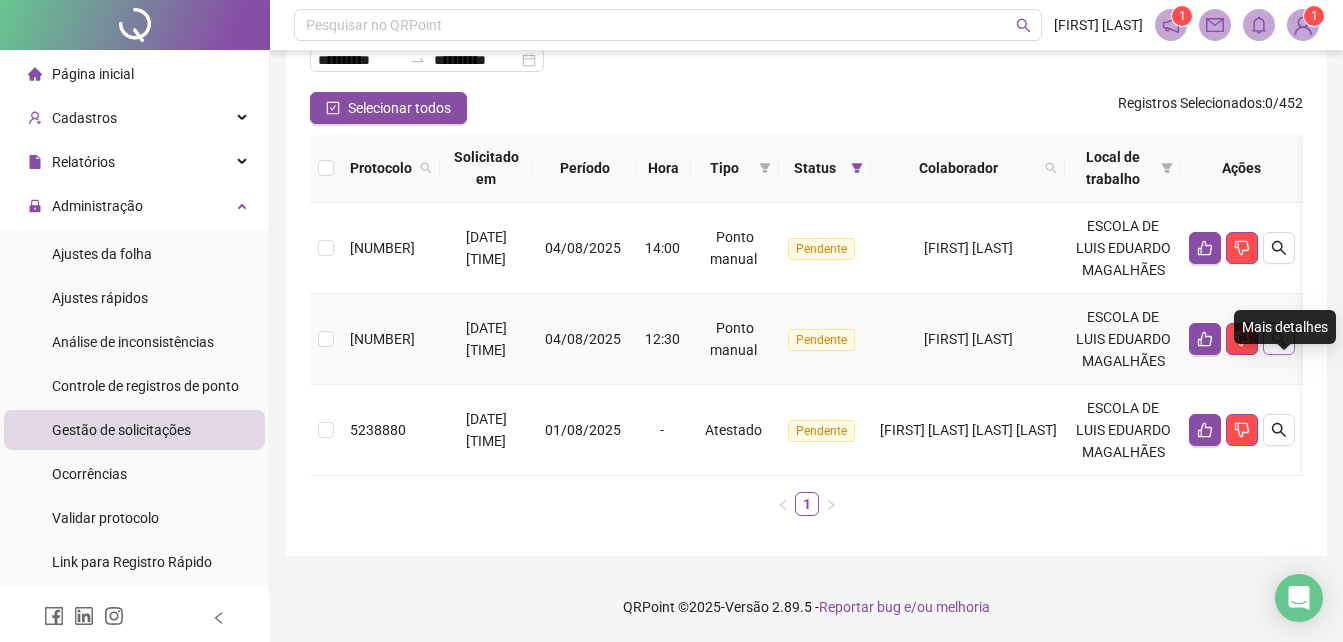 click at bounding box center [1279, 339] 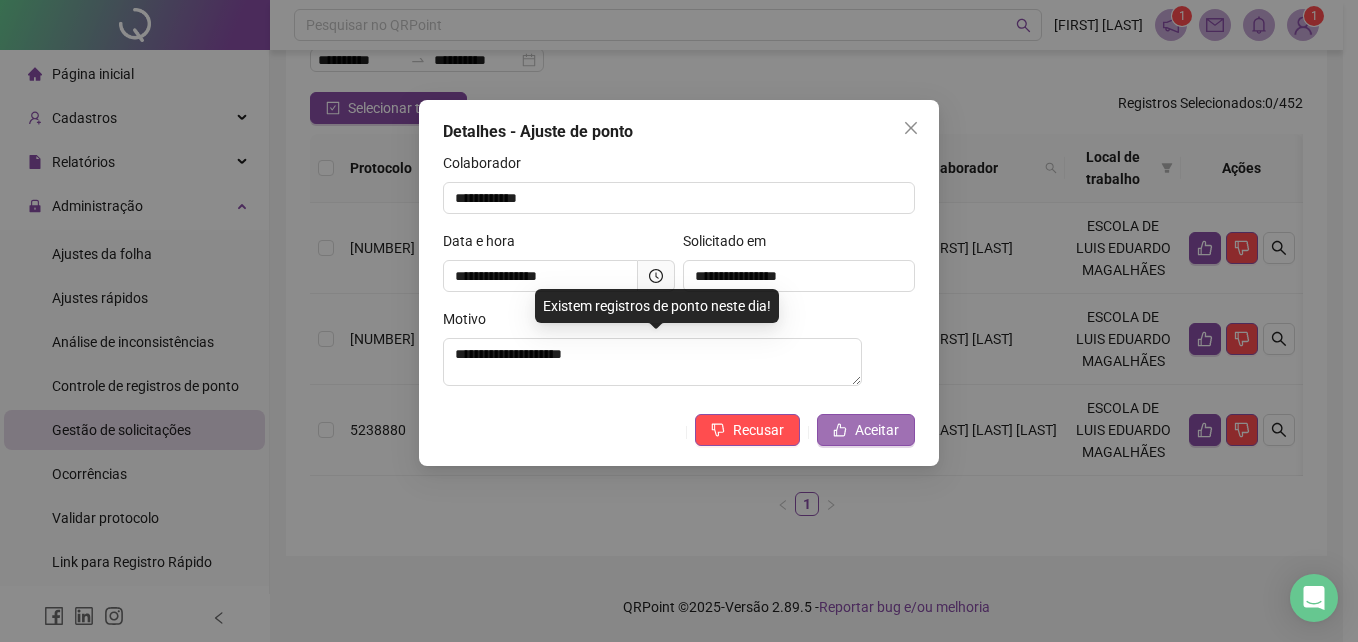 click on "Aceitar" at bounding box center (877, 430) 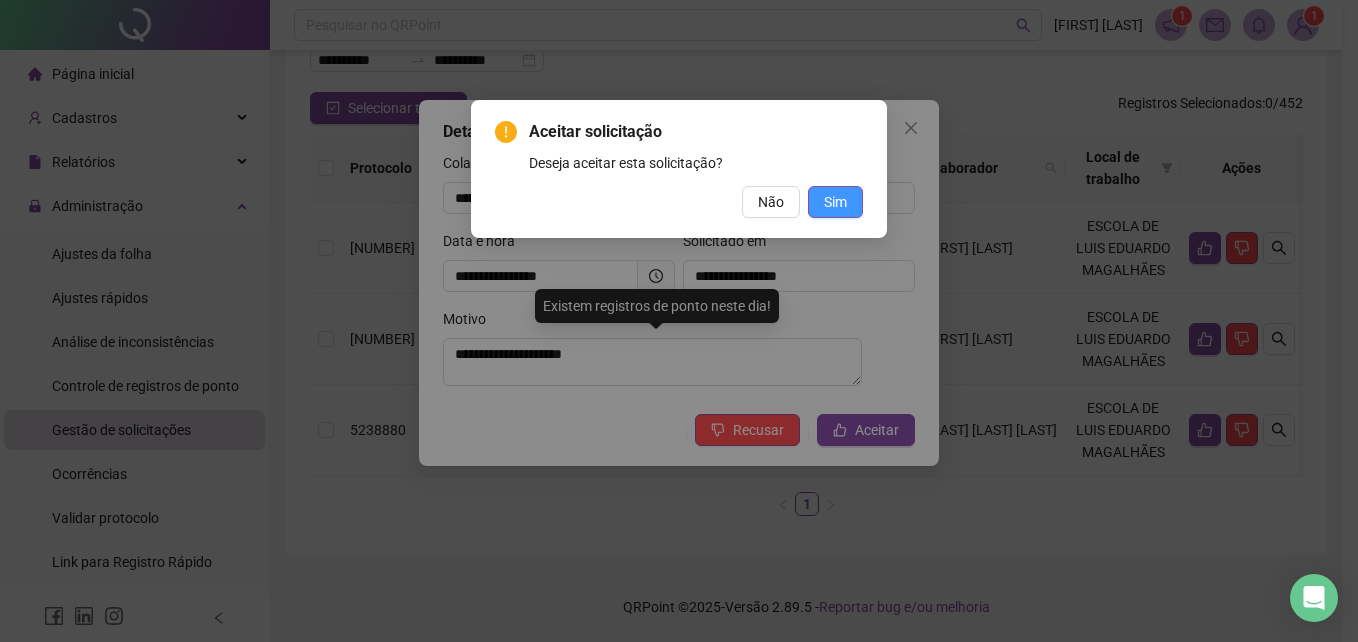 click on "Sim" at bounding box center (835, 202) 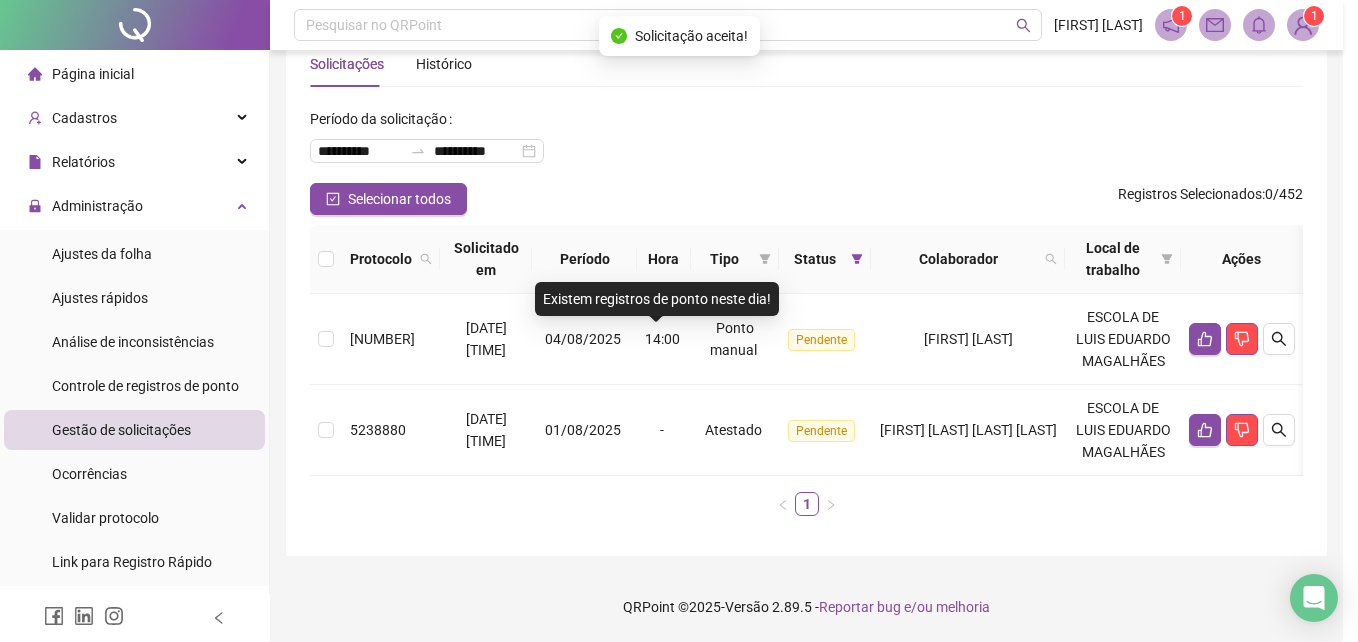 scroll, scrollTop: 93, scrollLeft: 0, axis: vertical 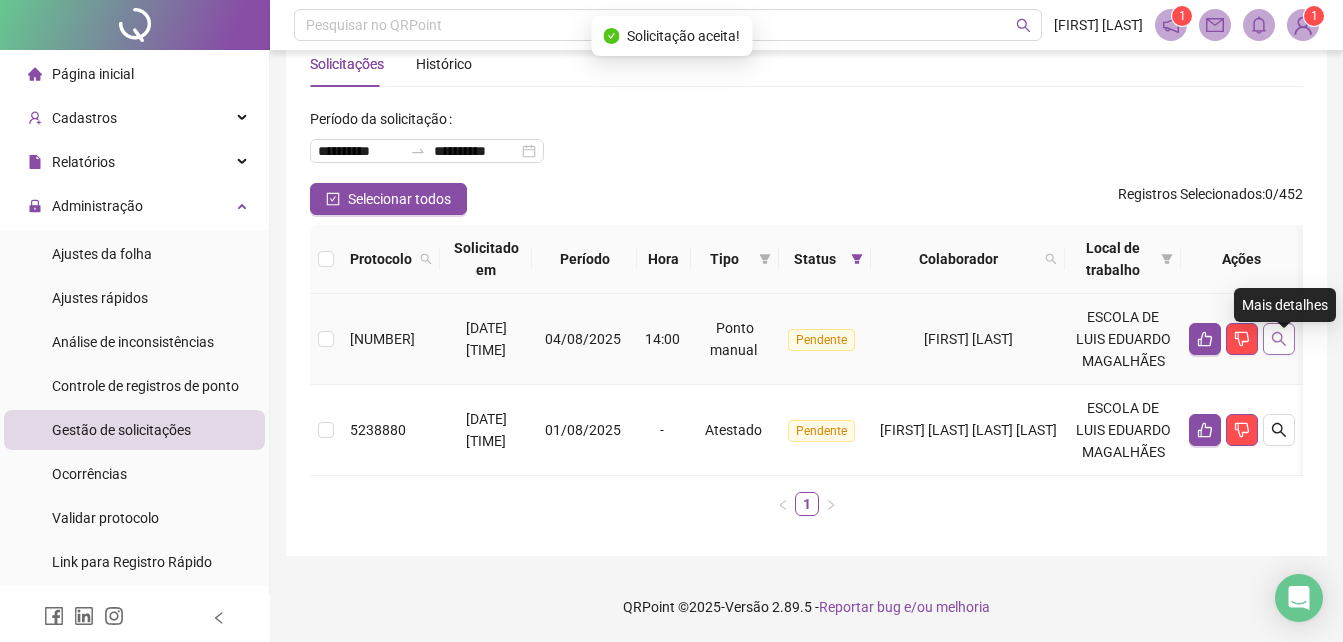 click 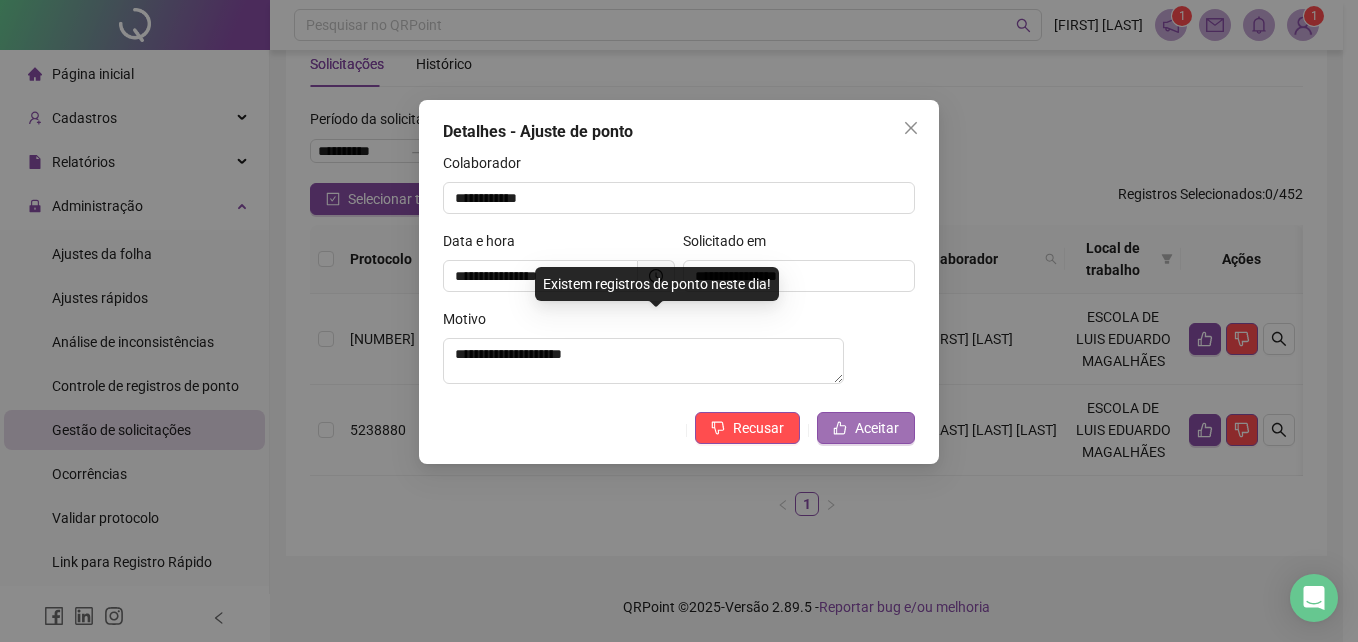 click on "Aceitar" at bounding box center [877, 428] 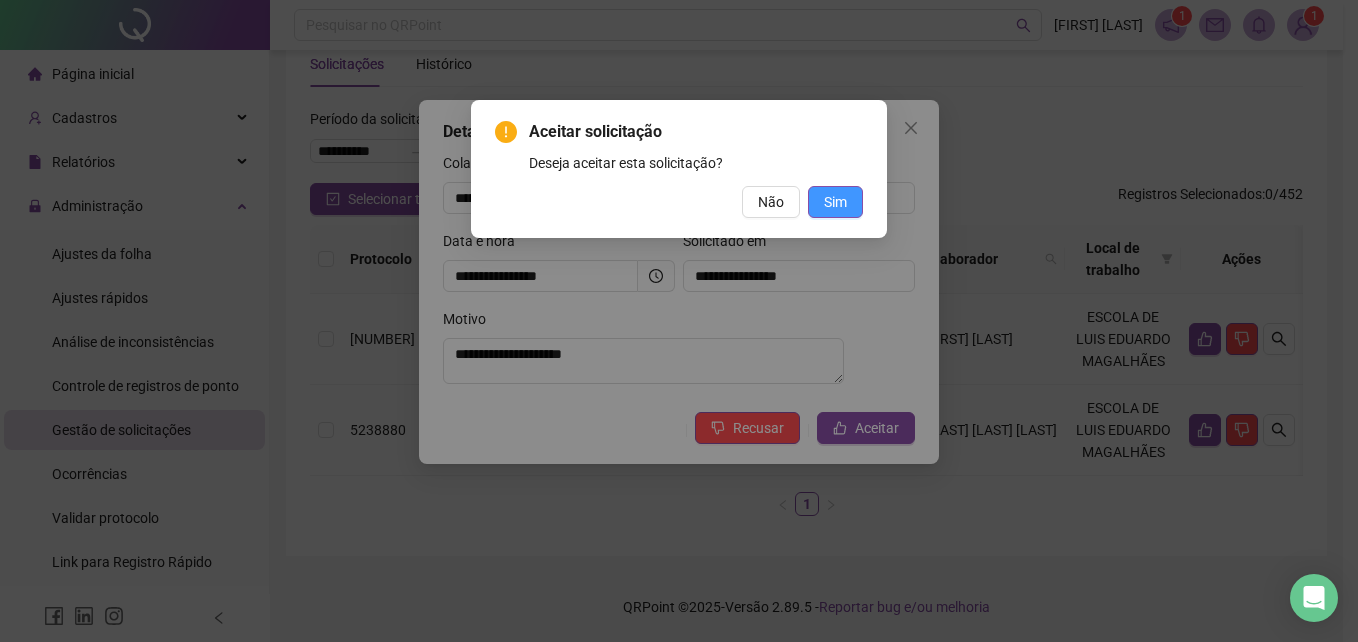 click on "Sim" at bounding box center (835, 202) 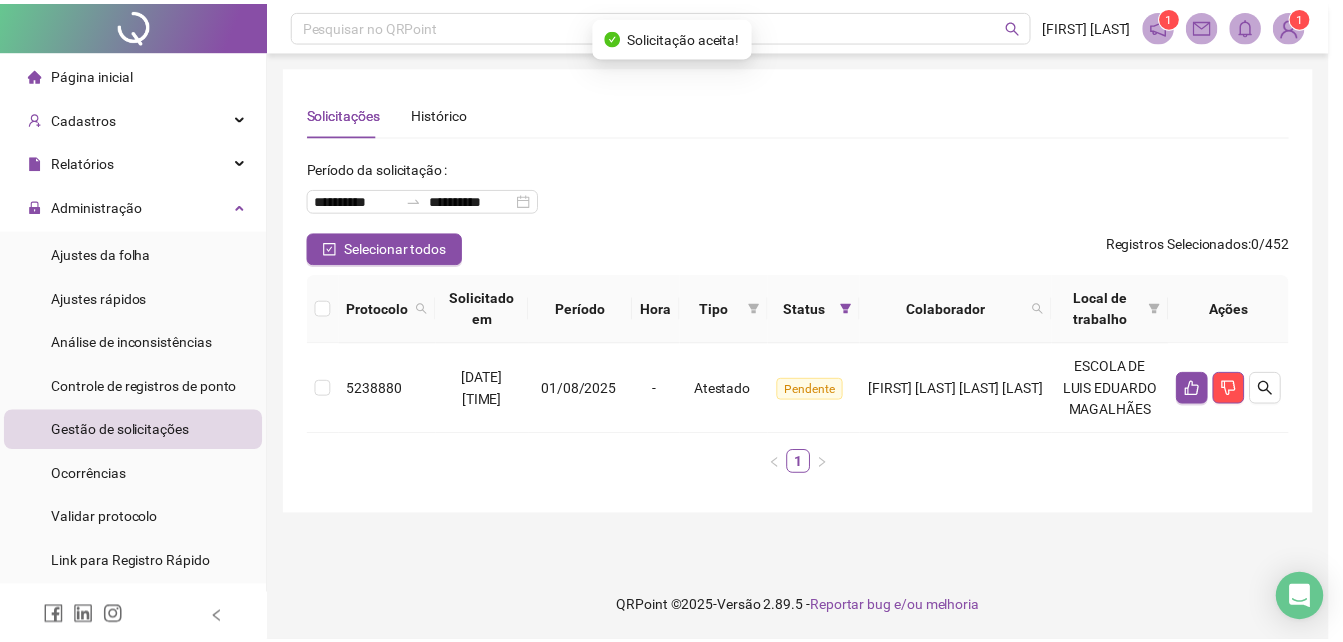 scroll, scrollTop: 0, scrollLeft: 0, axis: both 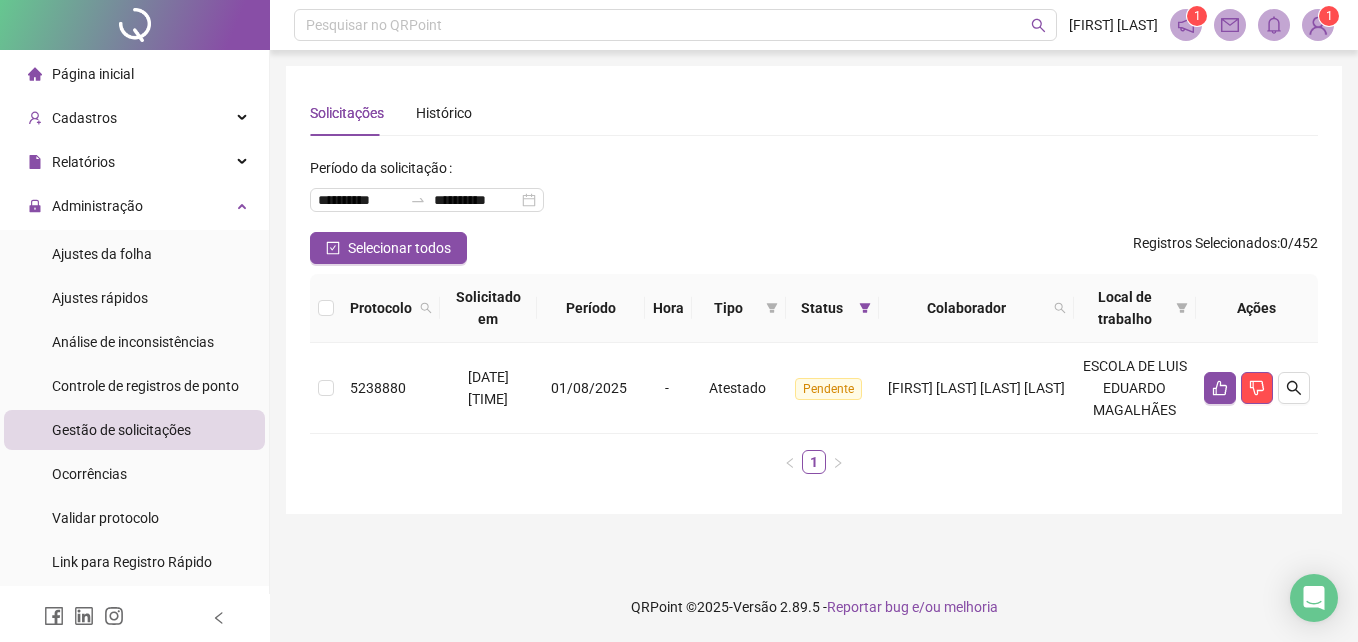 click on "Página inicial" at bounding box center [93, 74] 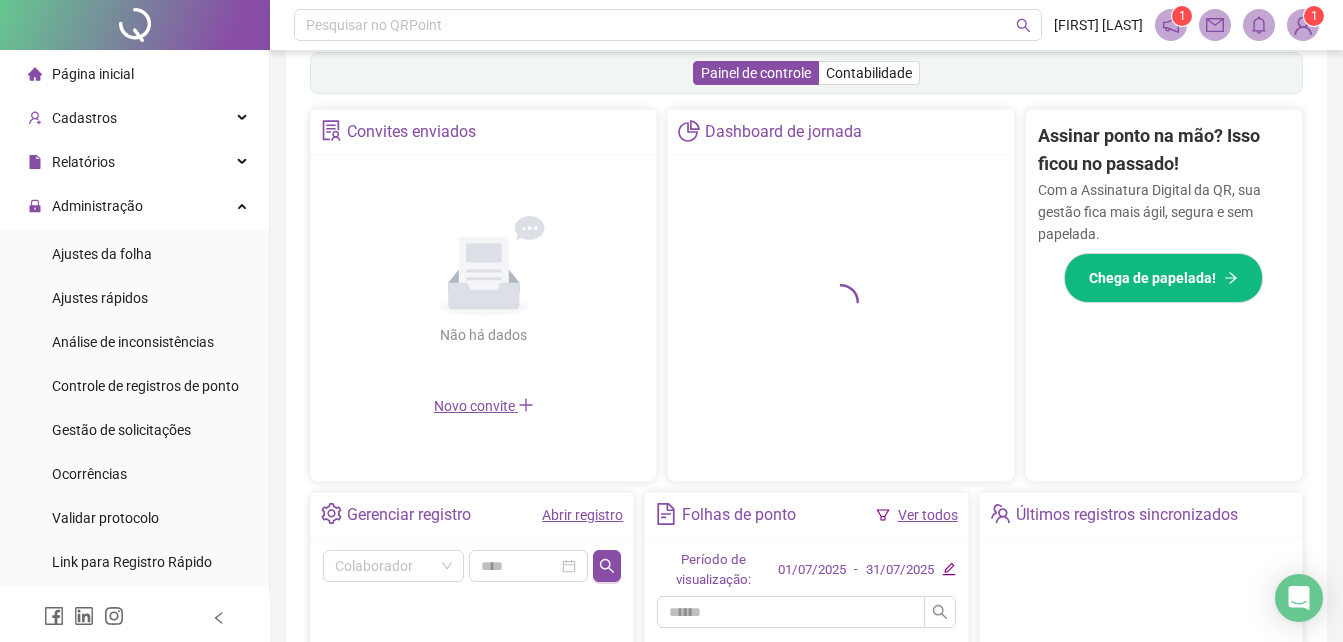scroll, scrollTop: 636, scrollLeft: 0, axis: vertical 